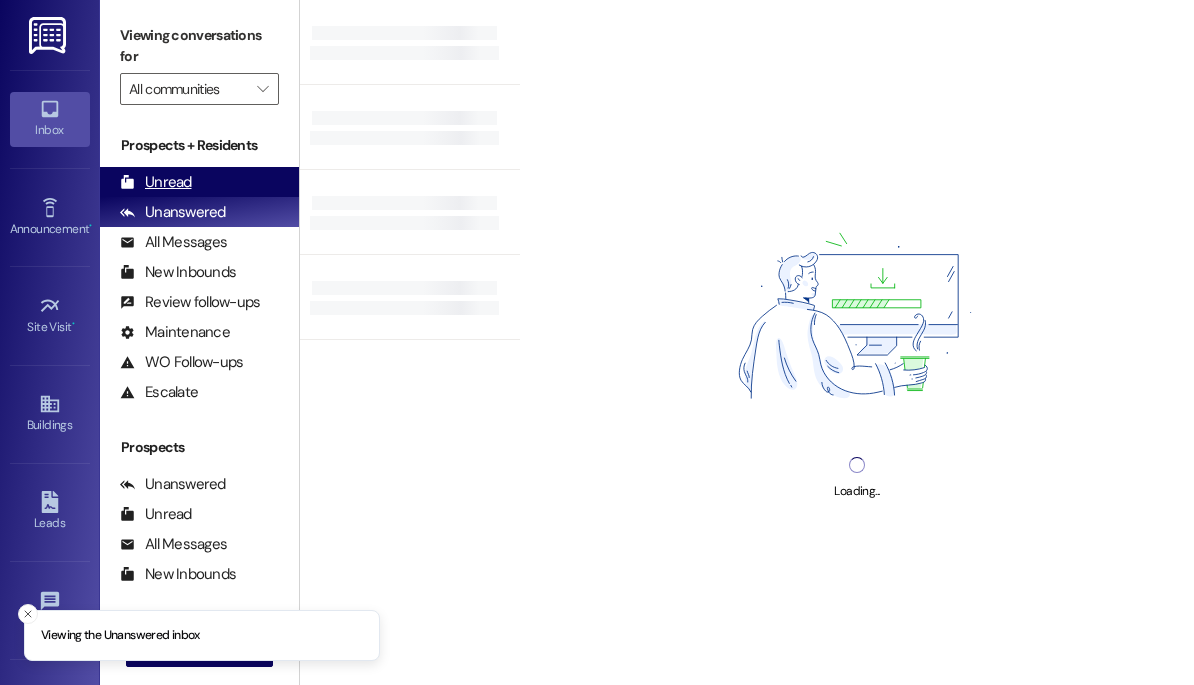 scroll, scrollTop: 0, scrollLeft: 0, axis: both 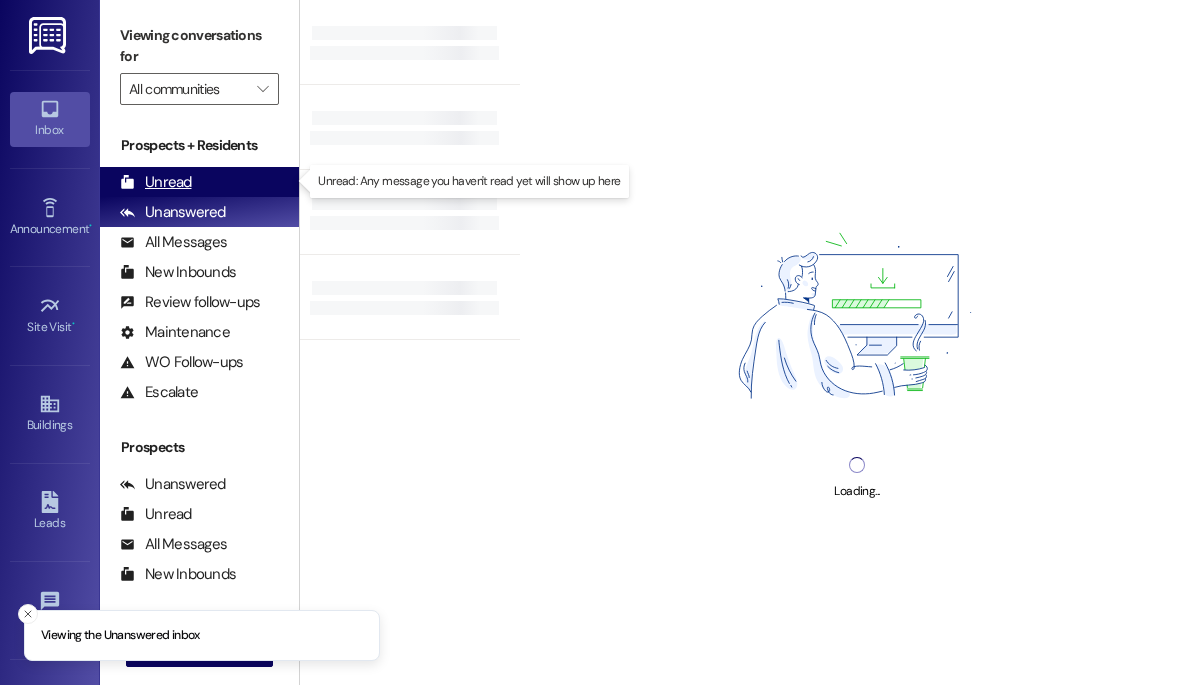 click on "Unread" at bounding box center [156, 182] 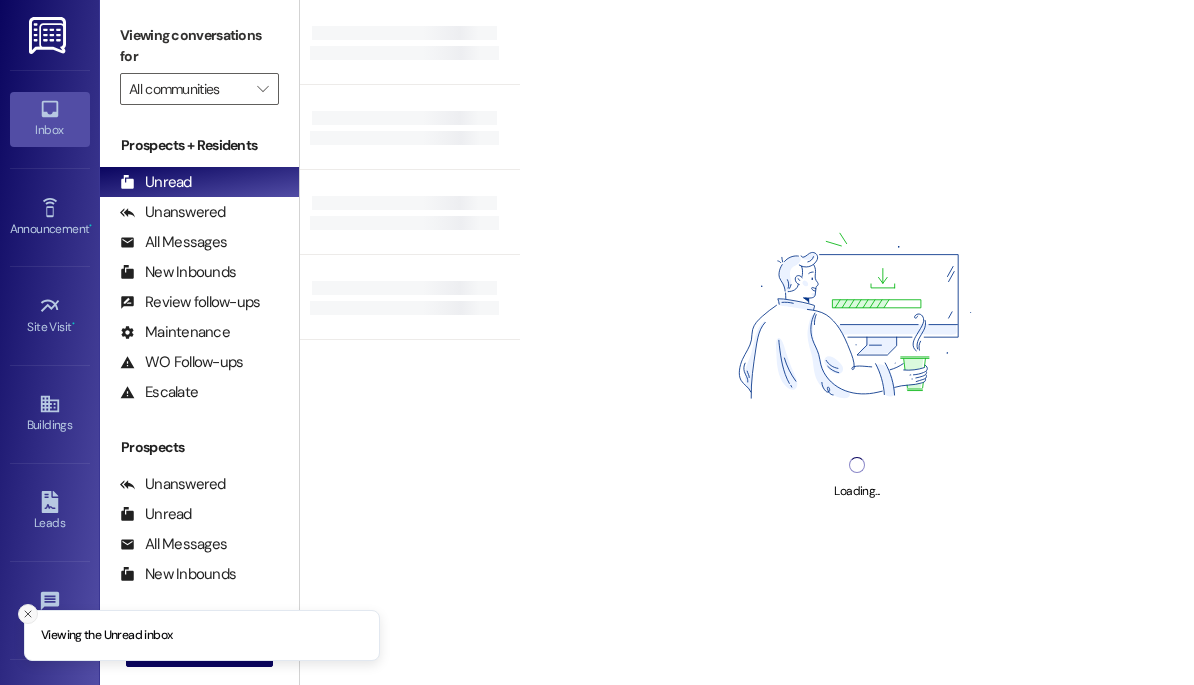 click 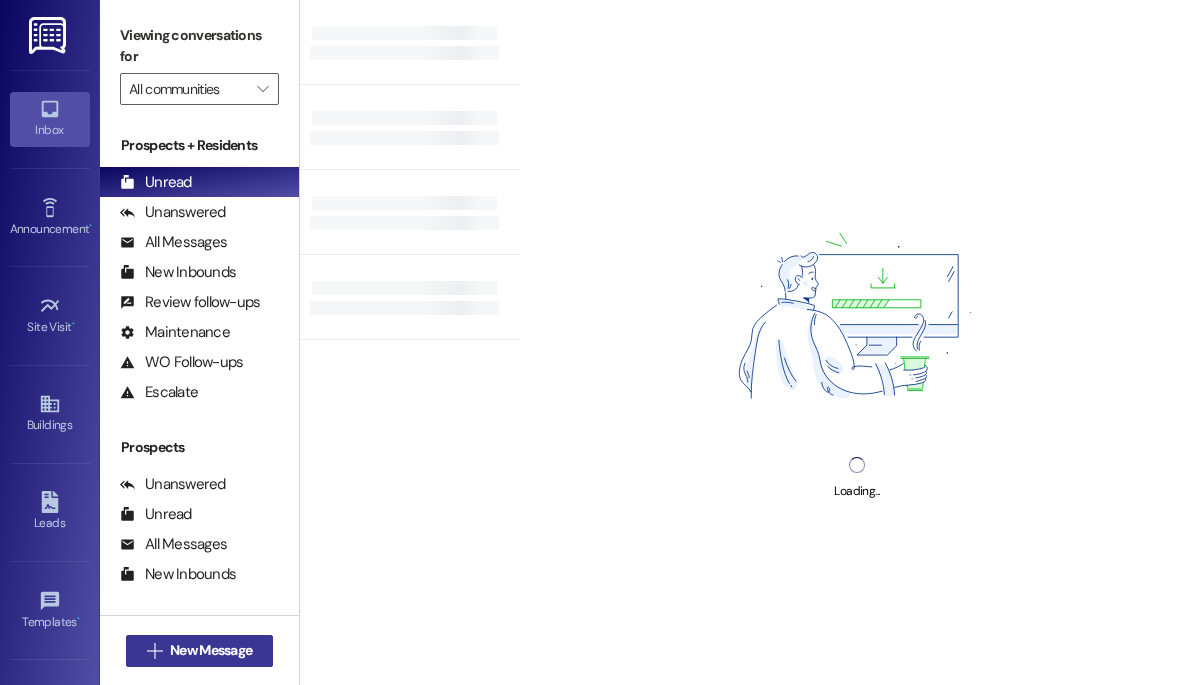 click on "New Message" at bounding box center (211, 650) 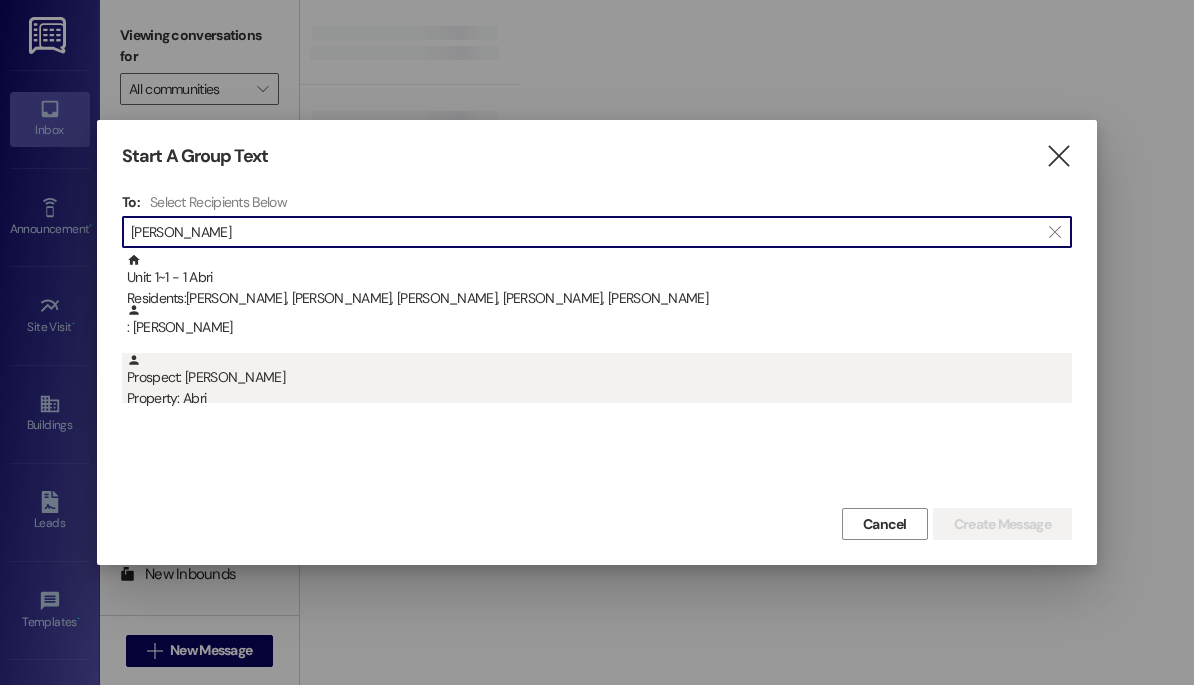 click on "Prospect: Cammie Thompson Property: Abri" at bounding box center [599, 381] 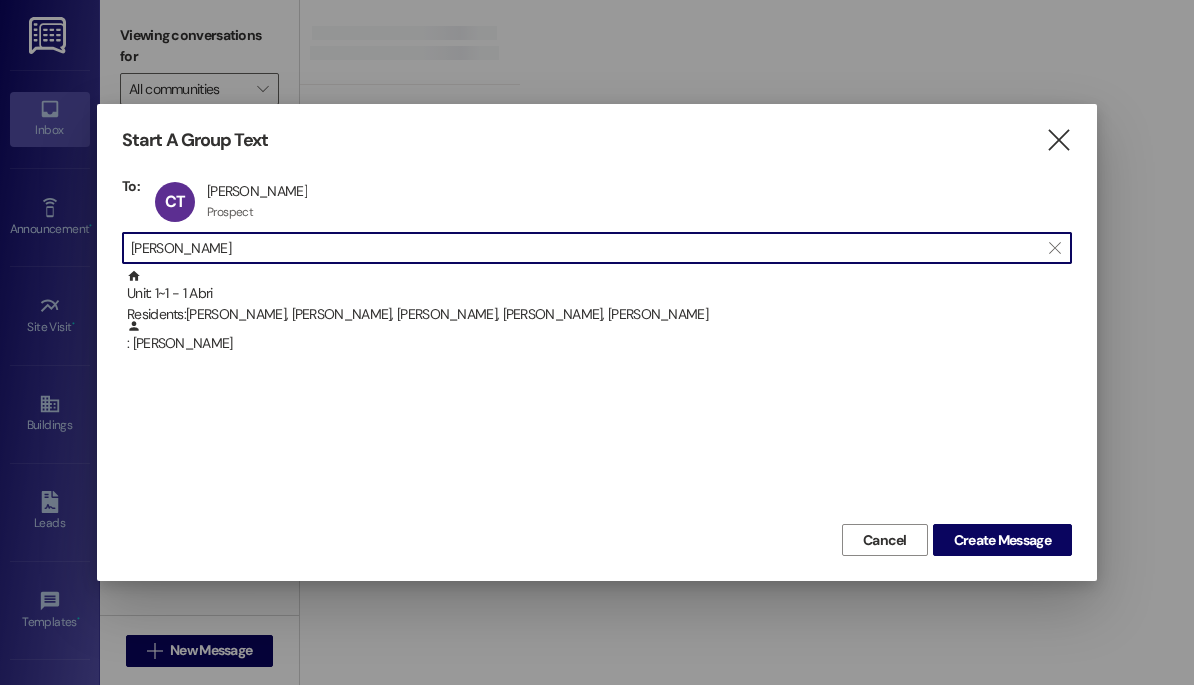 click on "cammie" at bounding box center [585, 248] 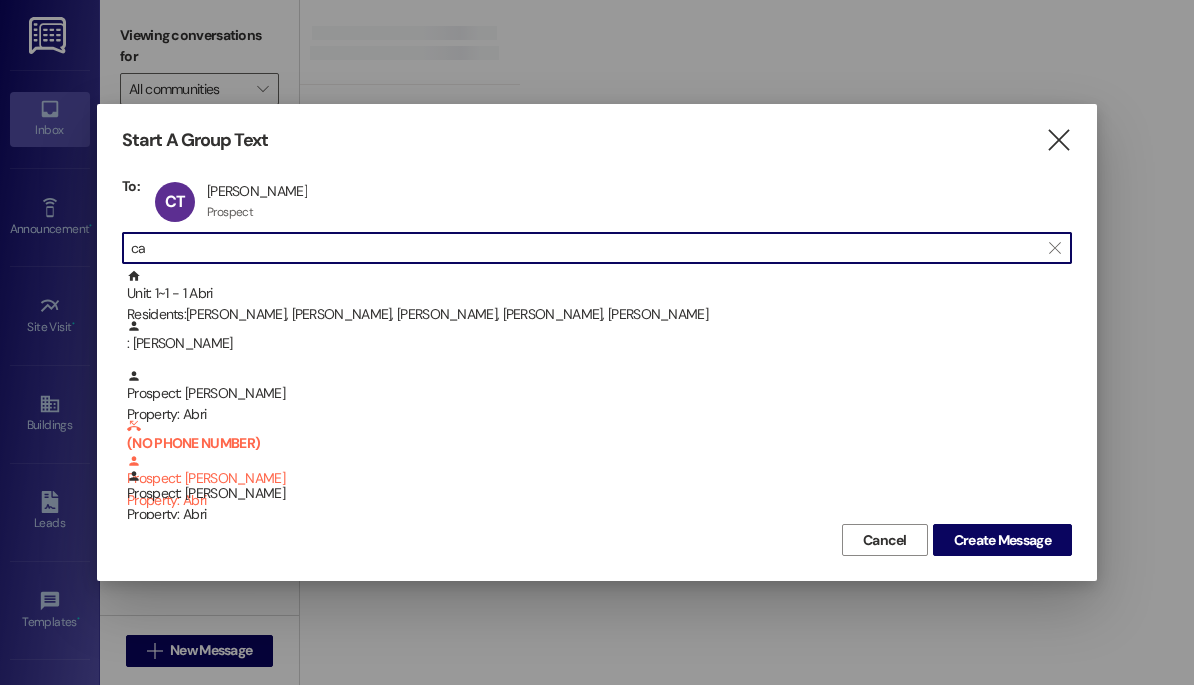 type on "c" 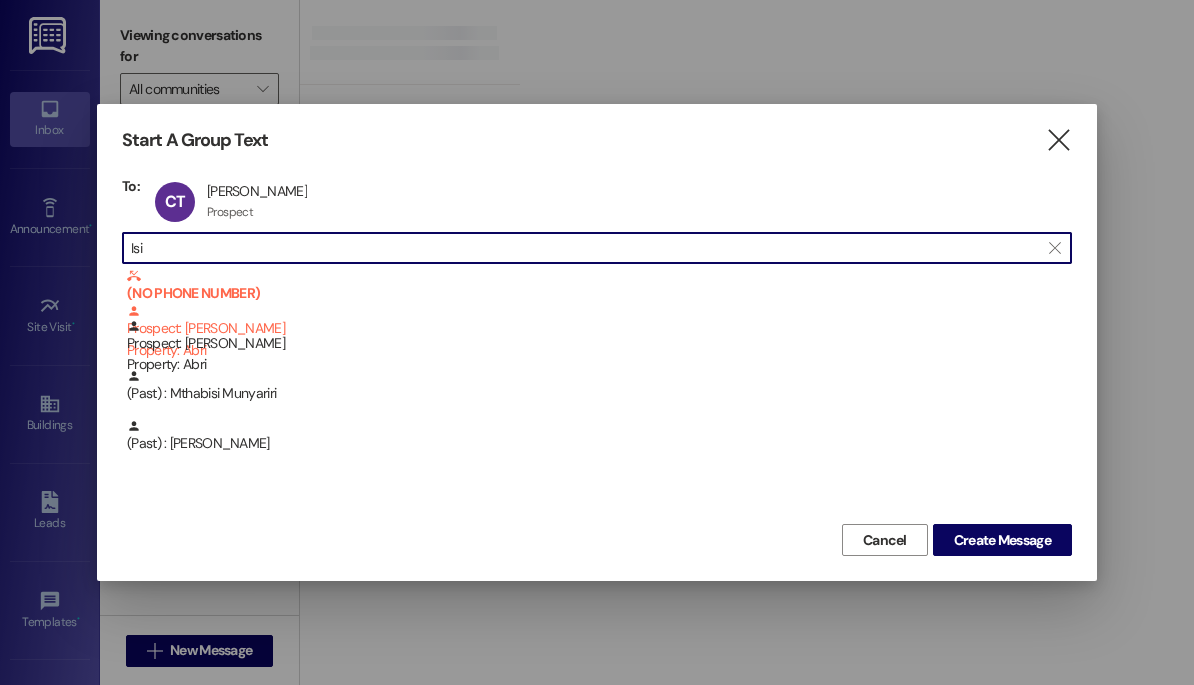 type on "Isi" 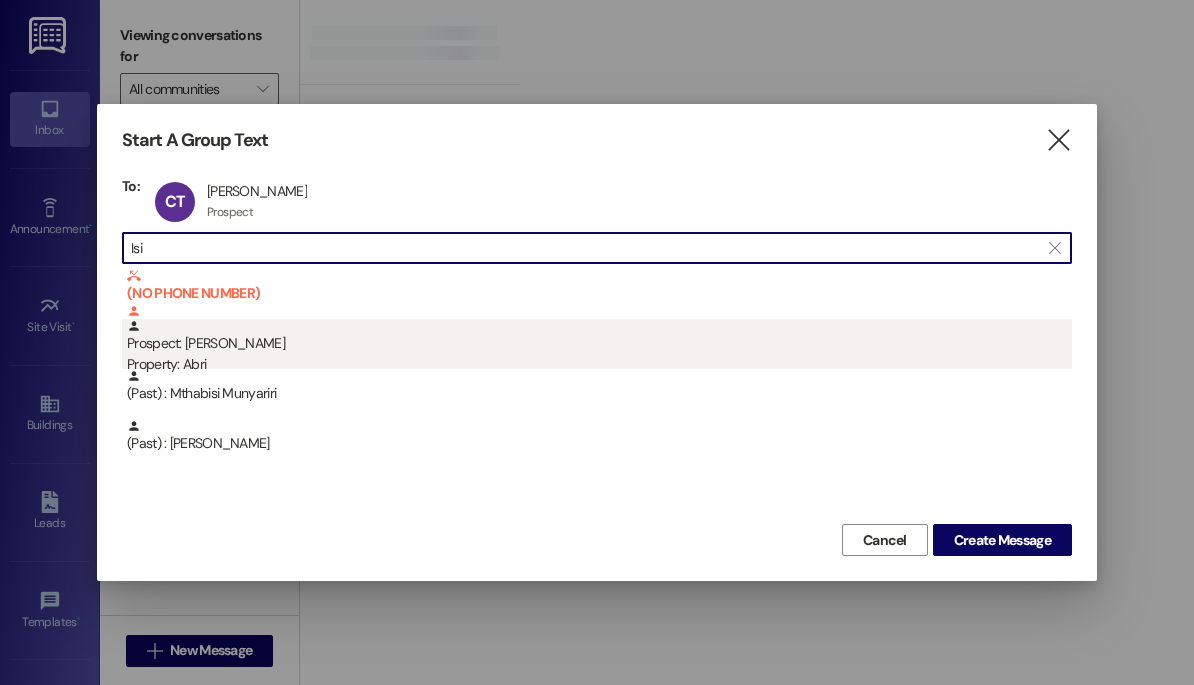 drag, startPoint x: 293, startPoint y: 248, endPoint x: 280, endPoint y: 350, distance: 102.825096 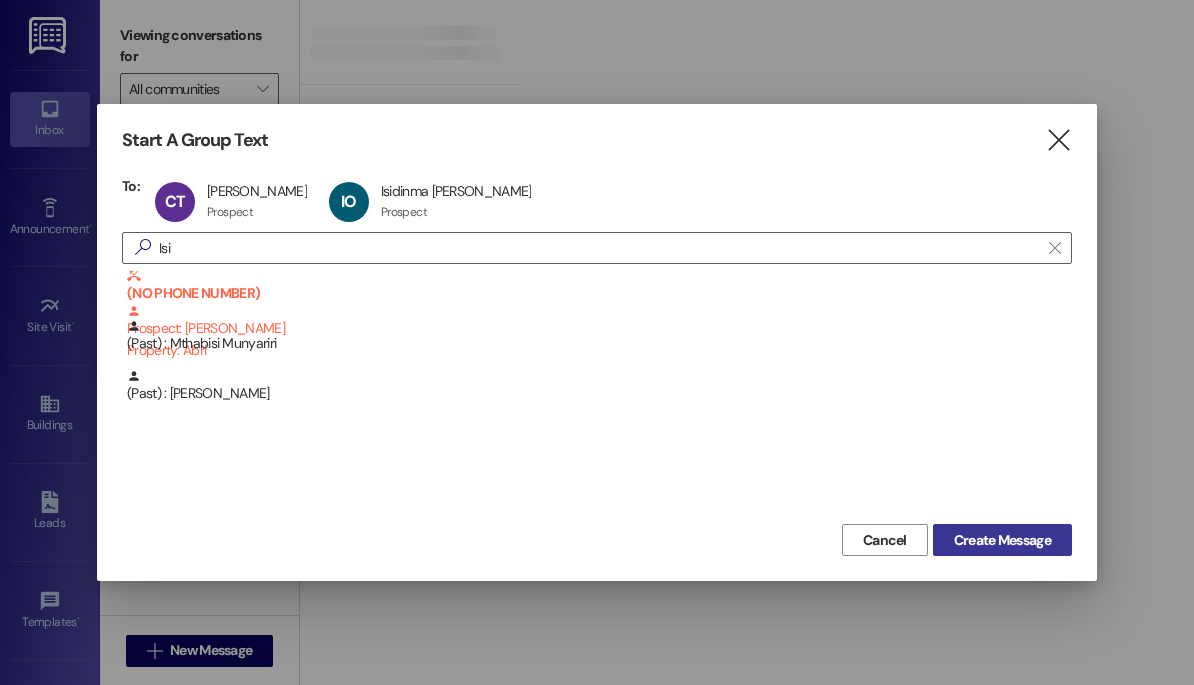 click on "Create Message" at bounding box center [1002, 540] 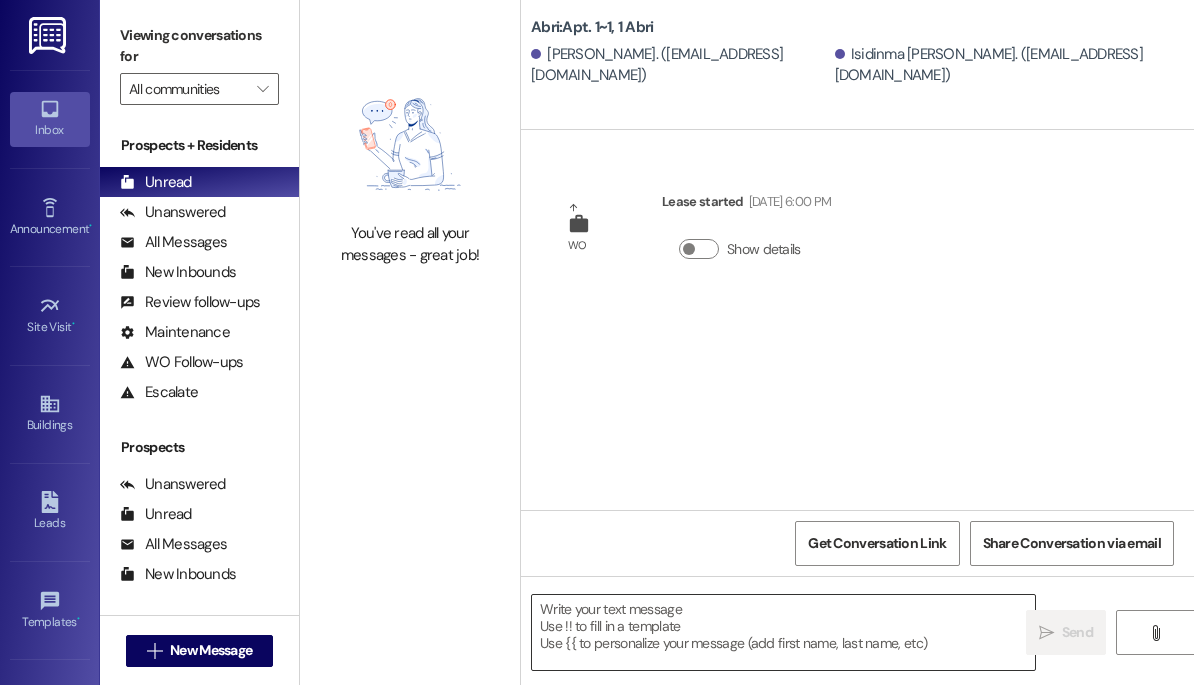 click at bounding box center (783, 632) 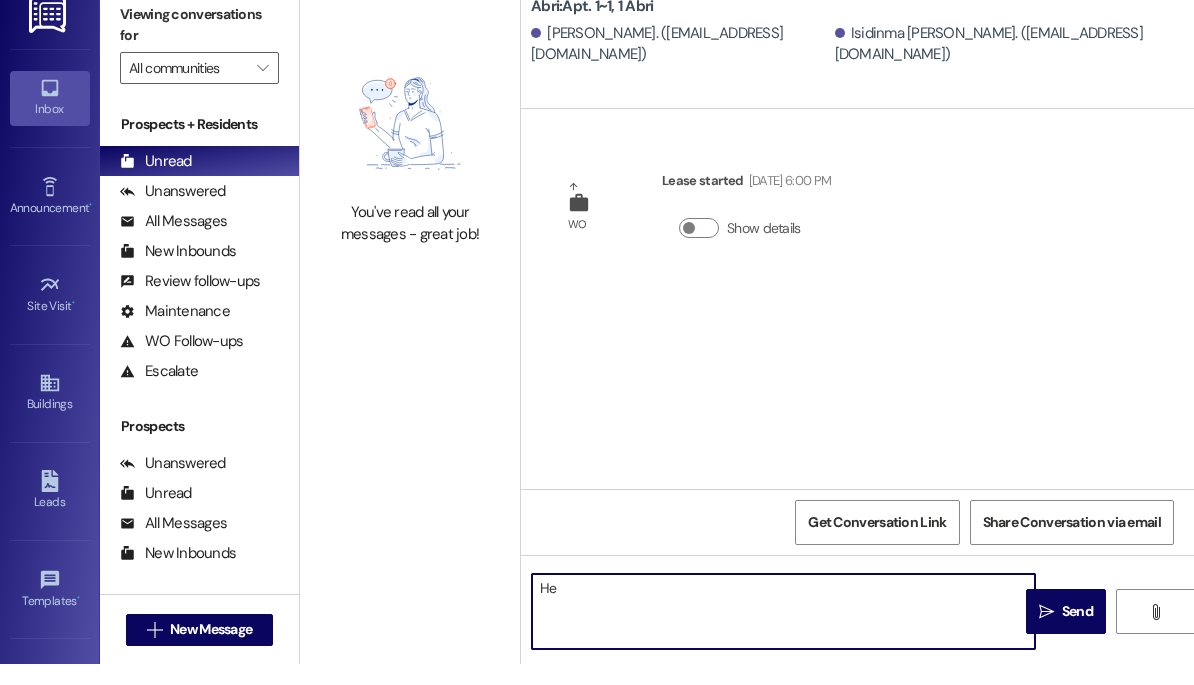 scroll, scrollTop: 0, scrollLeft: 0, axis: both 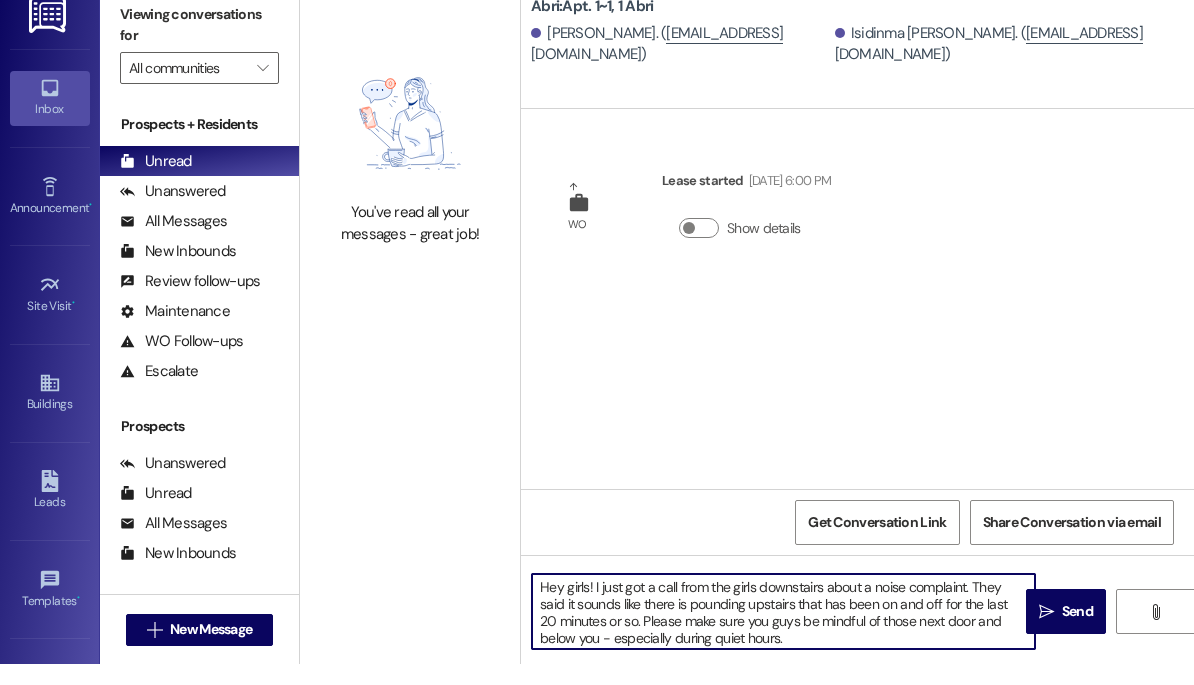 click on "Hey girls! I just got a call from the girls downstairs about a noise complaint. They said it sounds like there is pounding upstairs that has been on and off for the last 20 minutes or so. Please make sure you guys be mindful of those next door and below you - especially during quiet hours." at bounding box center (783, 632) 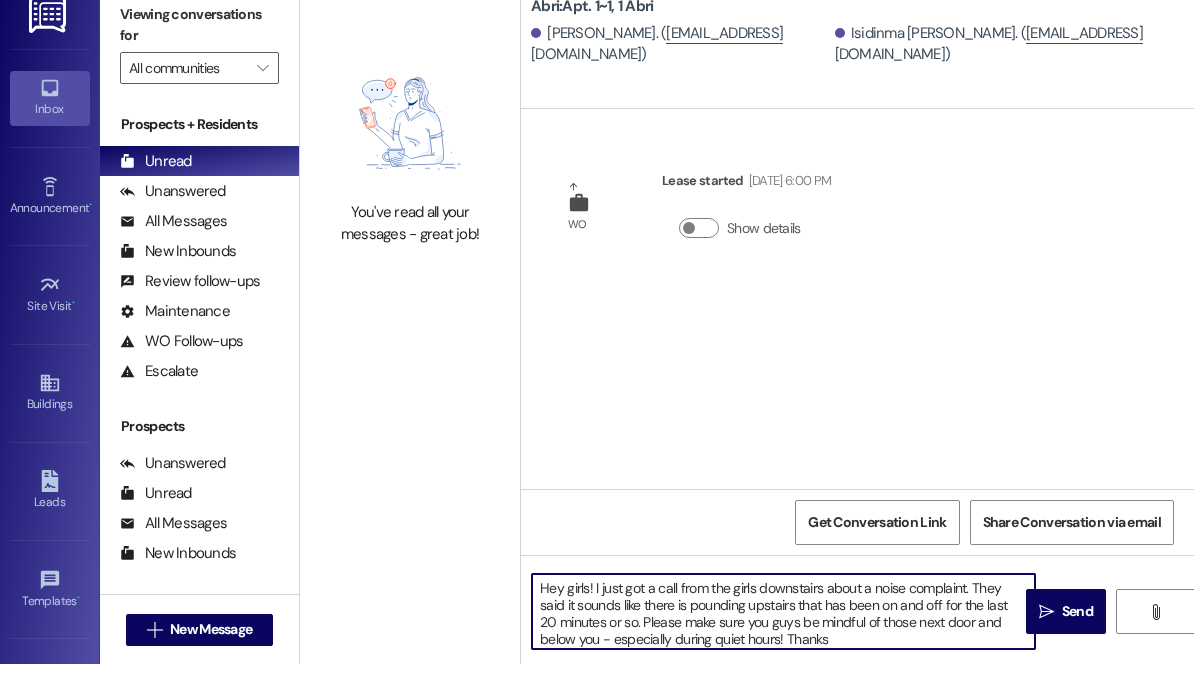 scroll, scrollTop: 0, scrollLeft: 0, axis: both 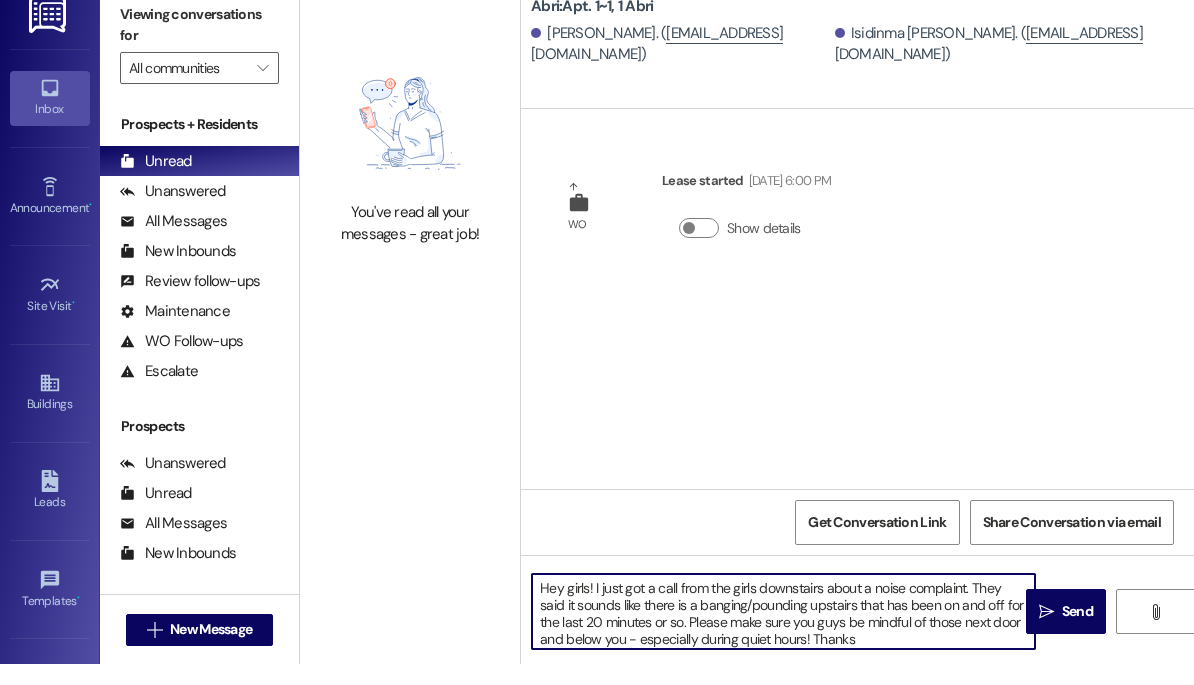 click on "Hey girls! I just got a call from the girls downstairs about a noise complaint. They said it sounds like there is a banging/pounding upstairs that has been on and off for the last 20 minutes or so. Please make sure you guys be mindful of those next door and below you - especially during quiet hours! Thanks" at bounding box center (783, 632) 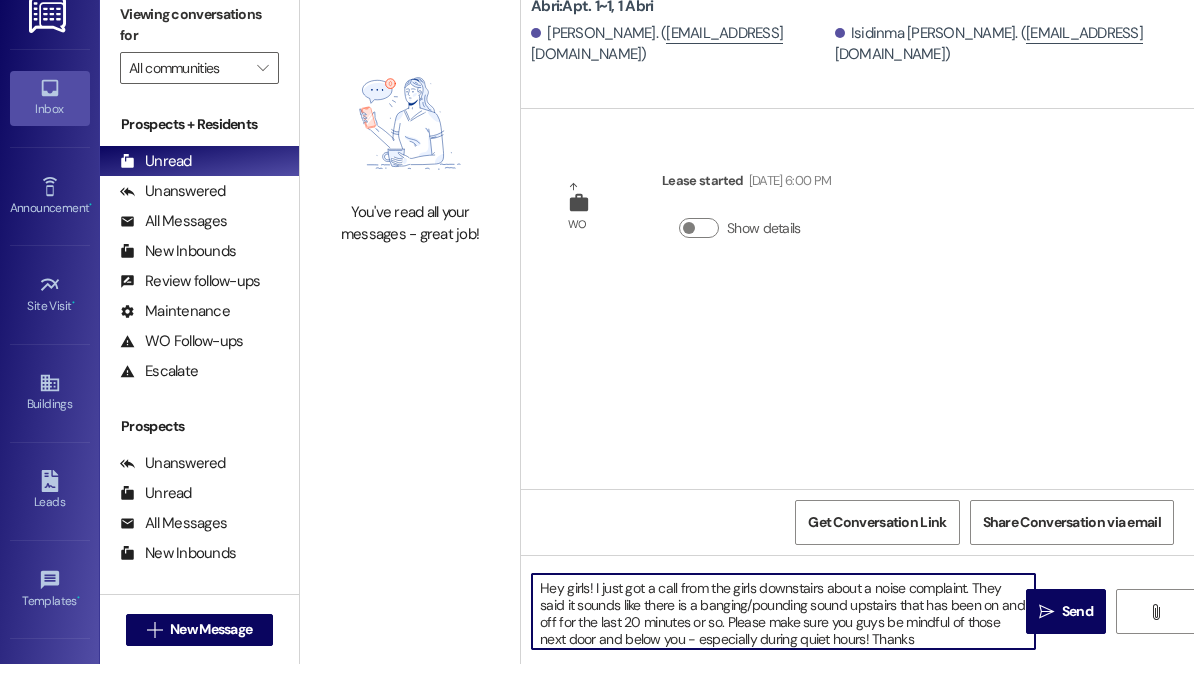 click on "Hey girls! I just got a call from the girls downstairs about a noise complaint. They said it sounds like there is a banging/pounding sound upstairs that has been on and off for the last 20 minutes or so. Please make sure you guys be mindful of those next door and below you - especially during quiet hours! Thanks" at bounding box center (783, 632) 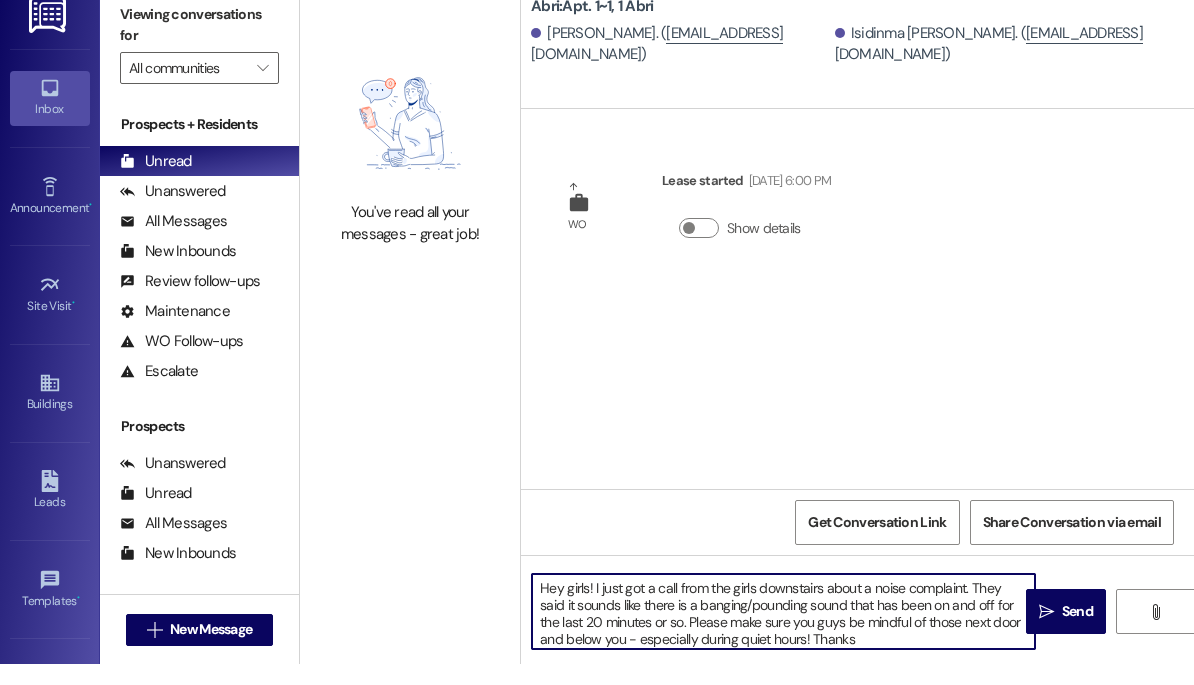 type on "Hey girls! I just got a call from the girls downstairs about a noise complaint. They said it sounds like there is a banging/pounding sound that has been on and off for the last 20 minutes or so. Please make sure you guys be mindful of those next door and below you - especially during quiet hours! Thanks" 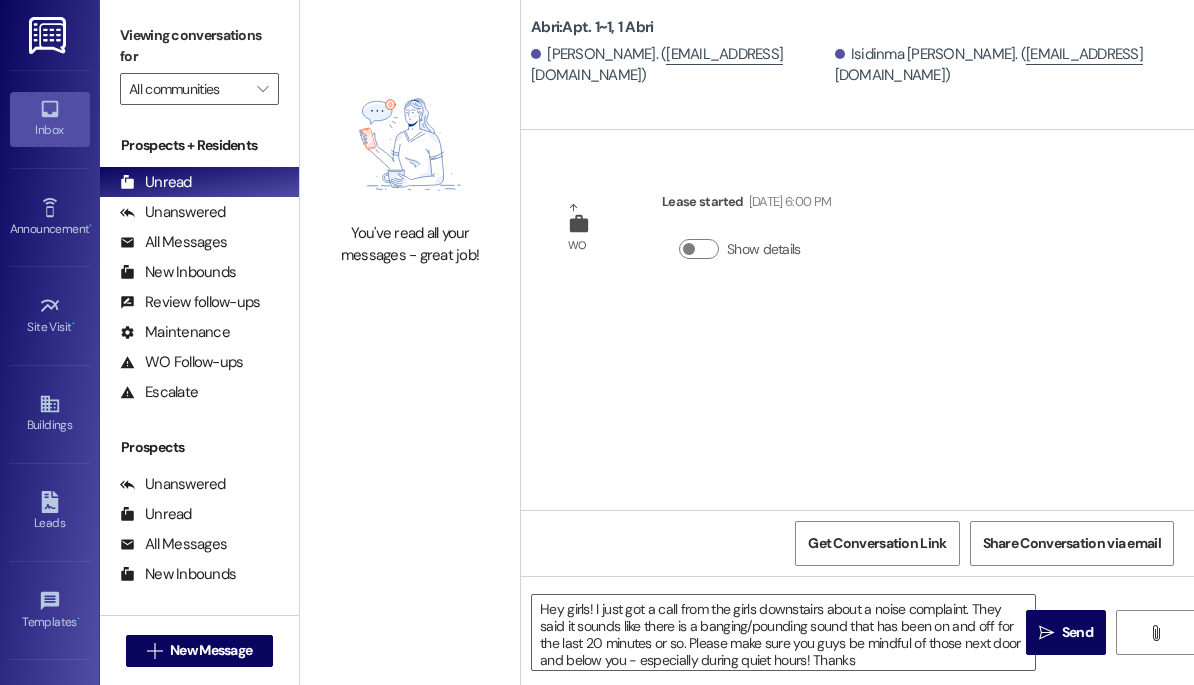 click on "Inbox   Go to Inbox Announcement   • Send A Text Announcement Site Visit   • Go to Site Visit Buildings   Go to Buildings Leads   Go to Leads Templates   • Go to Templates Account   Go to Account Support   Go to Support Viewing conversations for All communities  Prospects + Residents Unread (0) Unread: Any message you haven't read yet will show up here Unanswered (0) Unanswered: ResiDesk identifies open questions and unanswered conversations so you can respond to them. All Messages (undefined) All Messages: This is your inbox. All of your tenant messages will show up here. New Inbounds (0) New Inbounds: If you publicly post your ResiDesk number, all new inbound messages from people who do not currently have a lease and are not currently prospects the last 45 days will surface here. Review follow-ups (undefined) Review follow-ups: ResiDesk identifies open review candidates and conversations so you can respond to them. Maintenance (undefined) WO Follow-ups (undefined) Escalate (undefined) Prospects (0)" at bounding box center (597, 342) 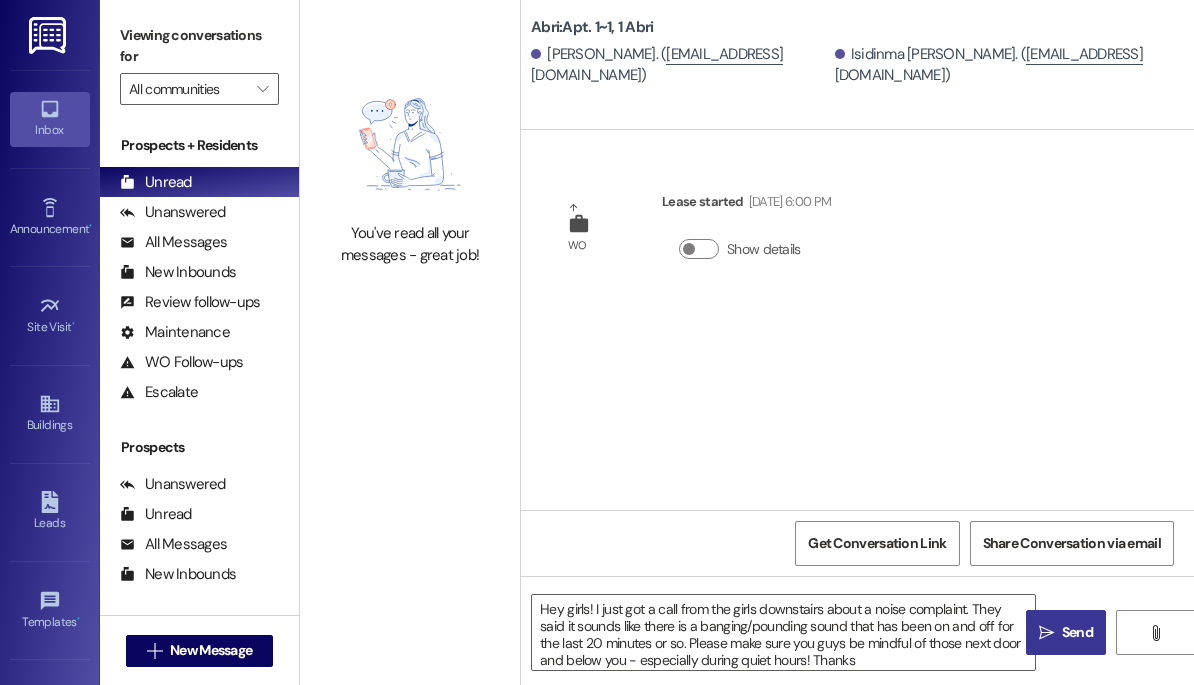 click on "" at bounding box center (1046, 633) 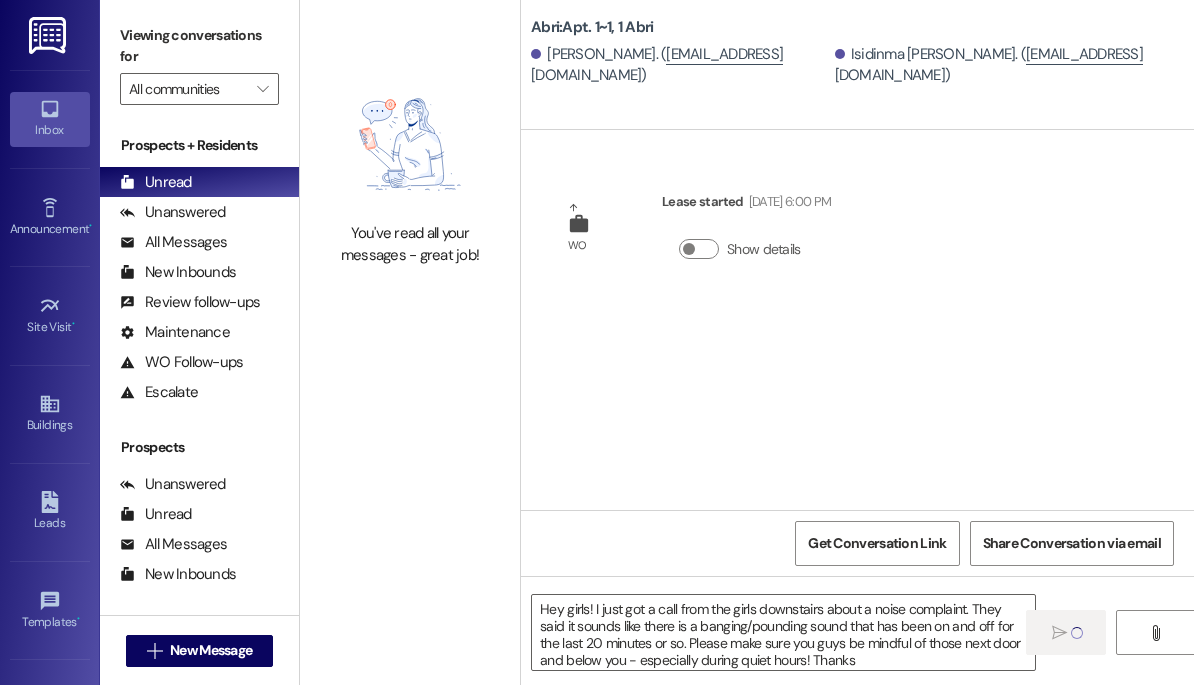 type 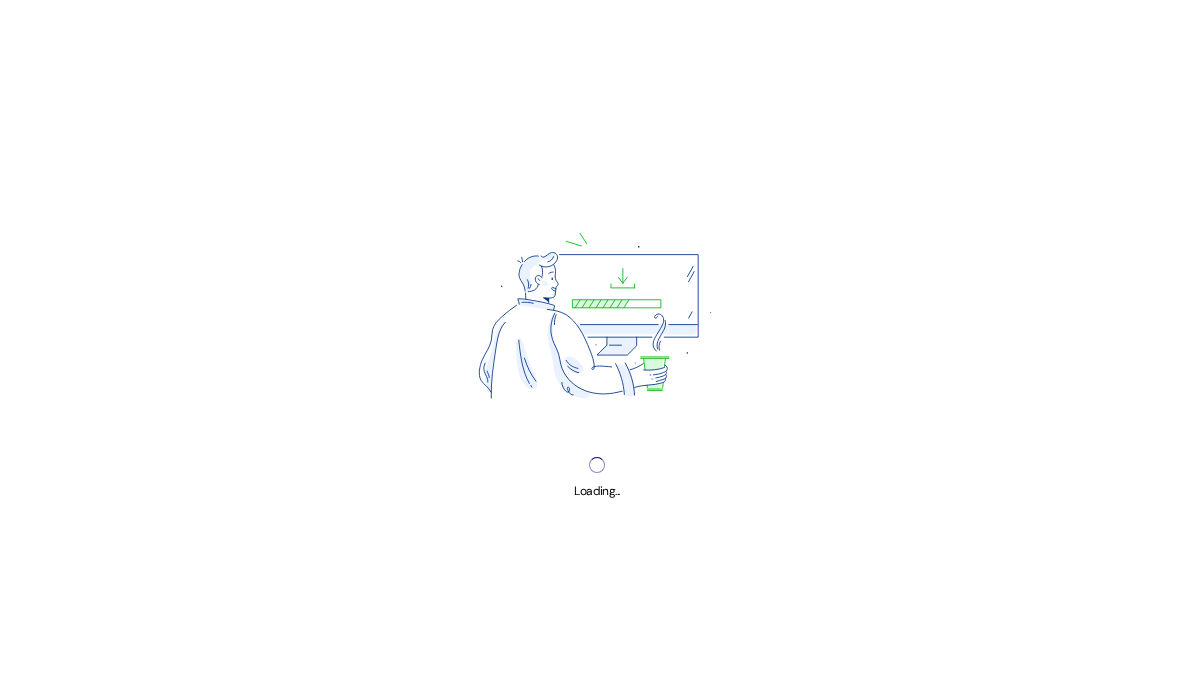 scroll, scrollTop: 0, scrollLeft: 0, axis: both 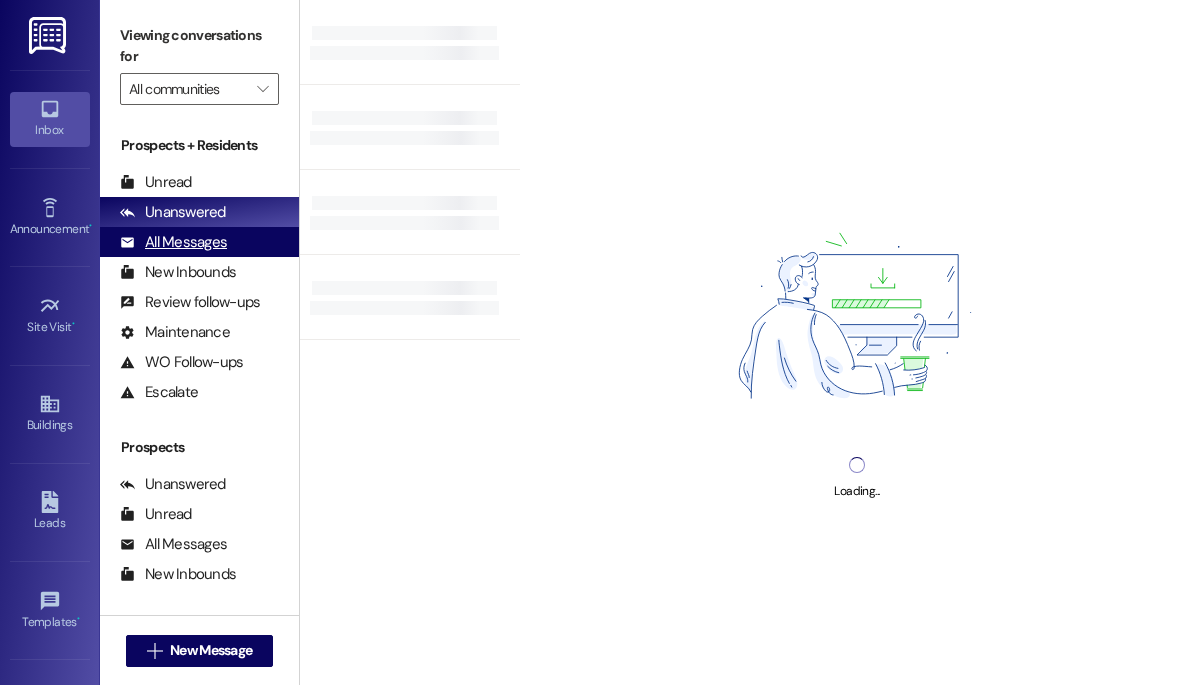 click on "All Messages" at bounding box center [173, 242] 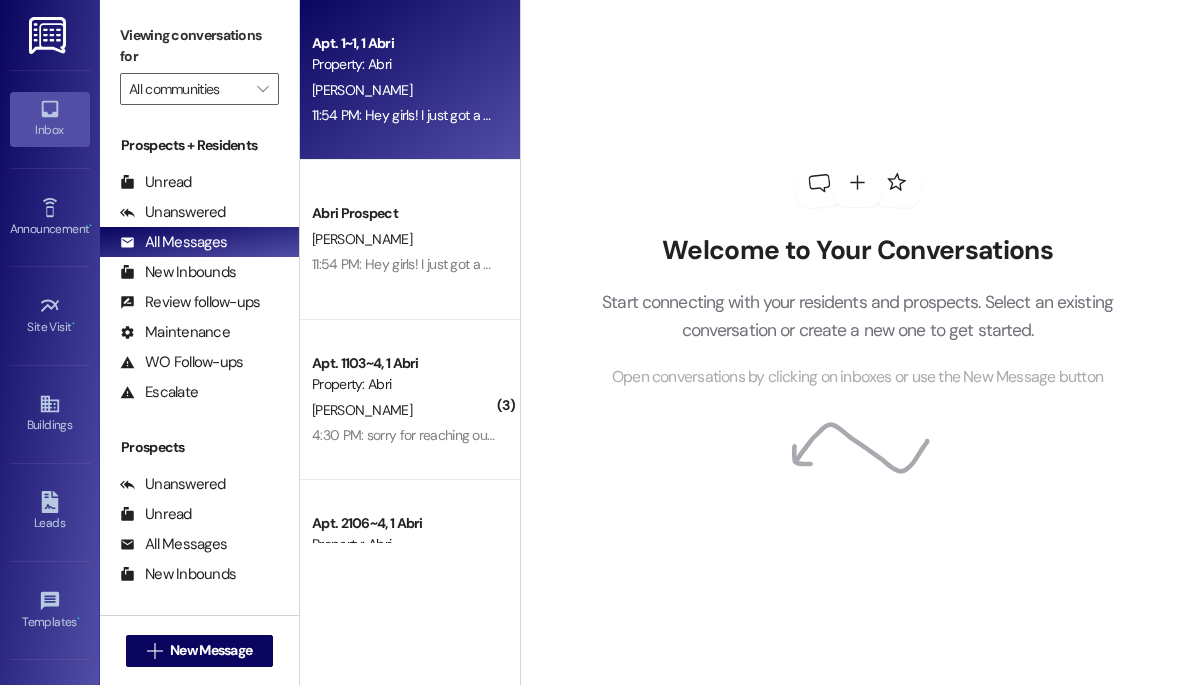 click on "[PERSON_NAME]" at bounding box center (404, 90) 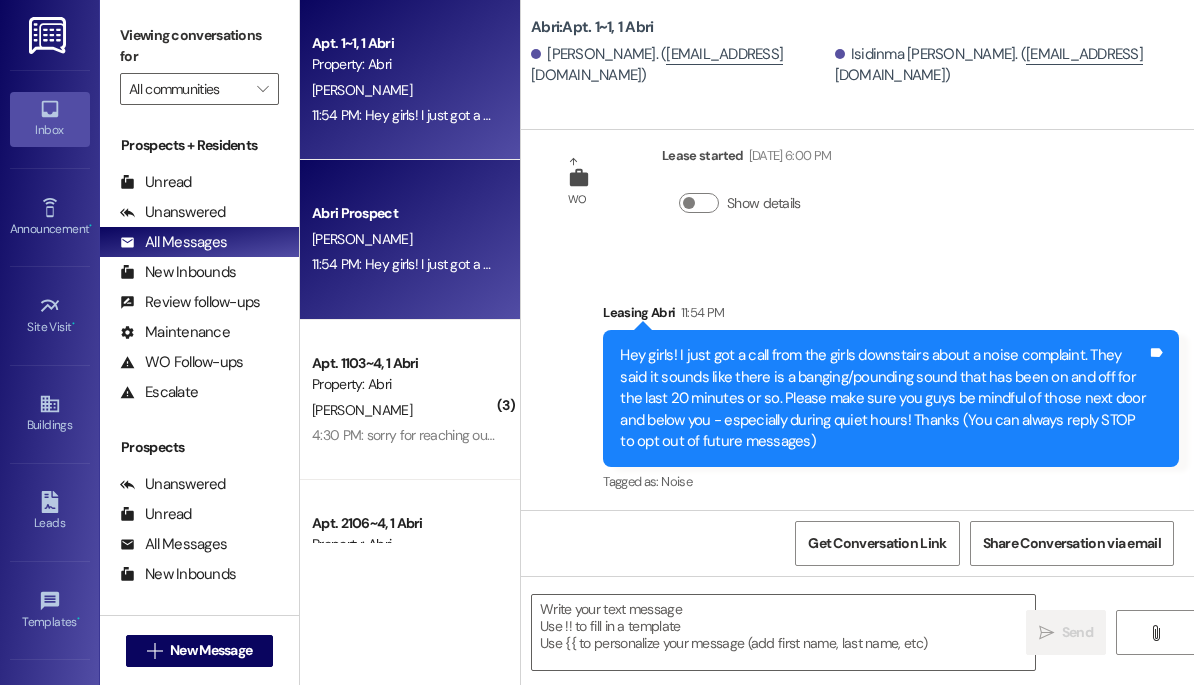 scroll, scrollTop: 45, scrollLeft: 0, axis: vertical 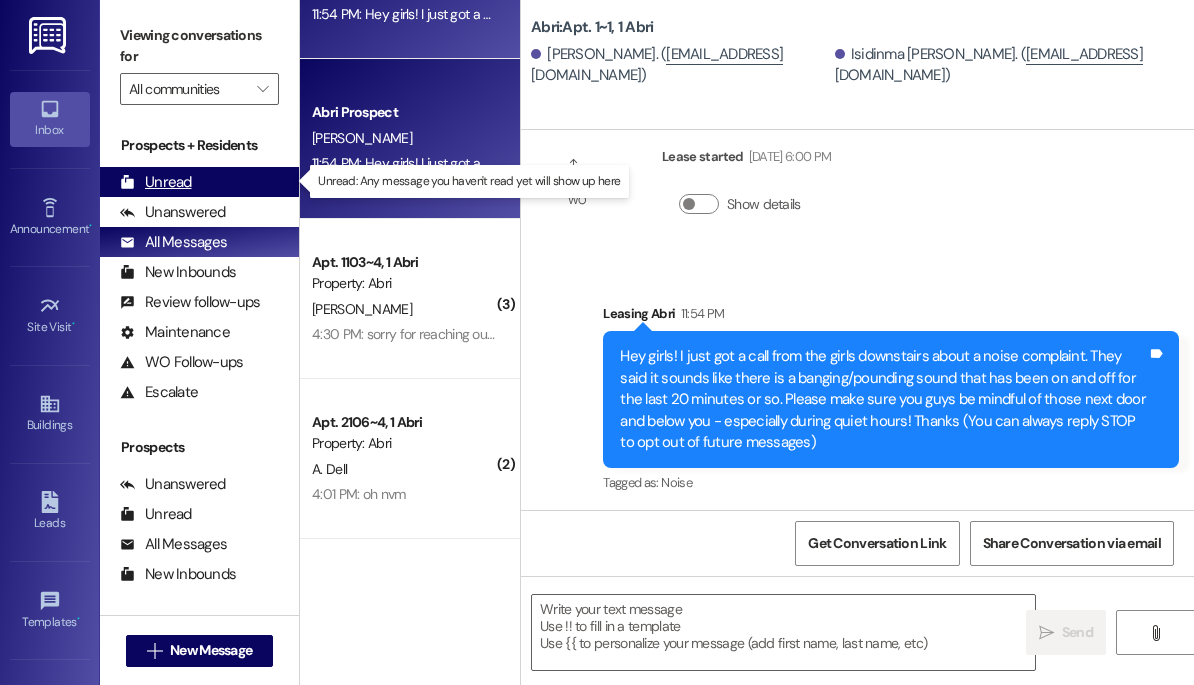 click on "Unread" at bounding box center [156, 182] 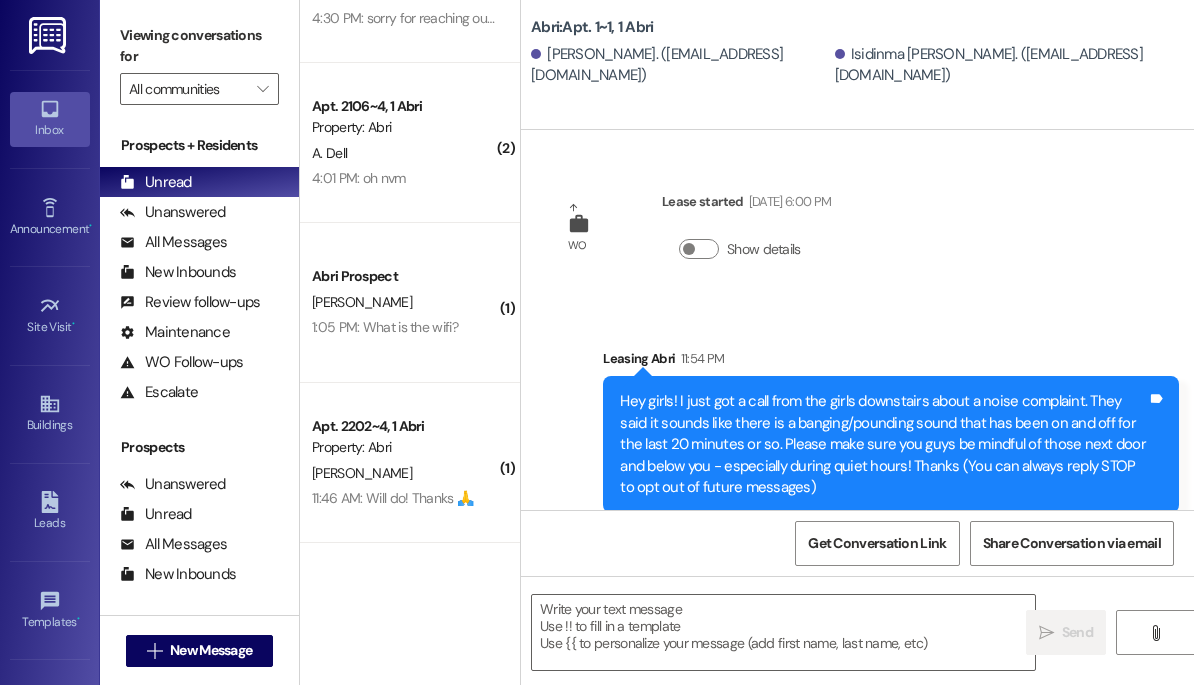 scroll, scrollTop: 97, scrollLeft: 0, axis: vertical 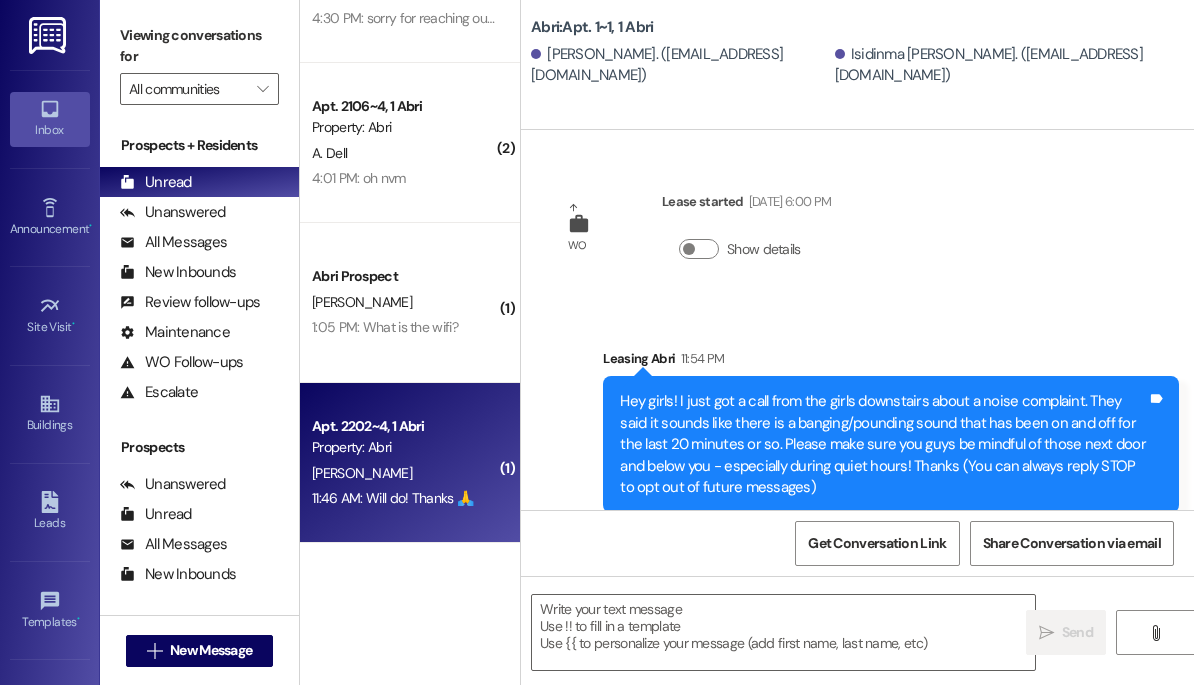 click on "[PERSON_NAME]" at bounding box center (404, 473) 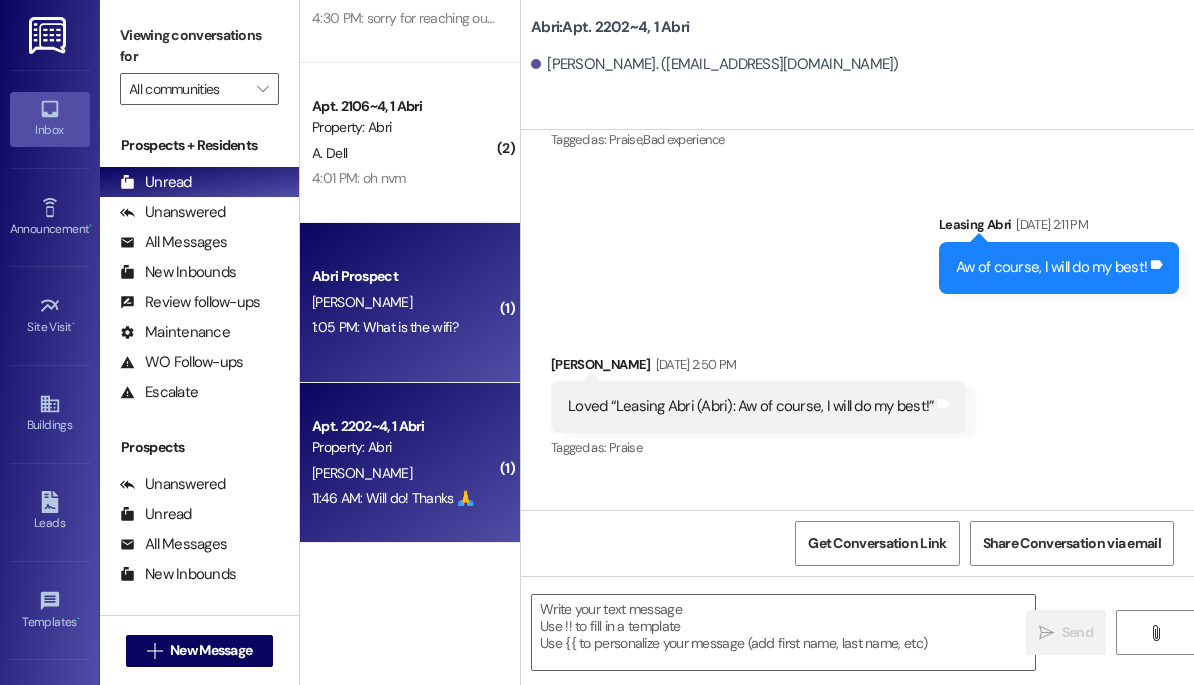 scroll, scrollTop: 20129, scrollLeft: 0, axis: vertical 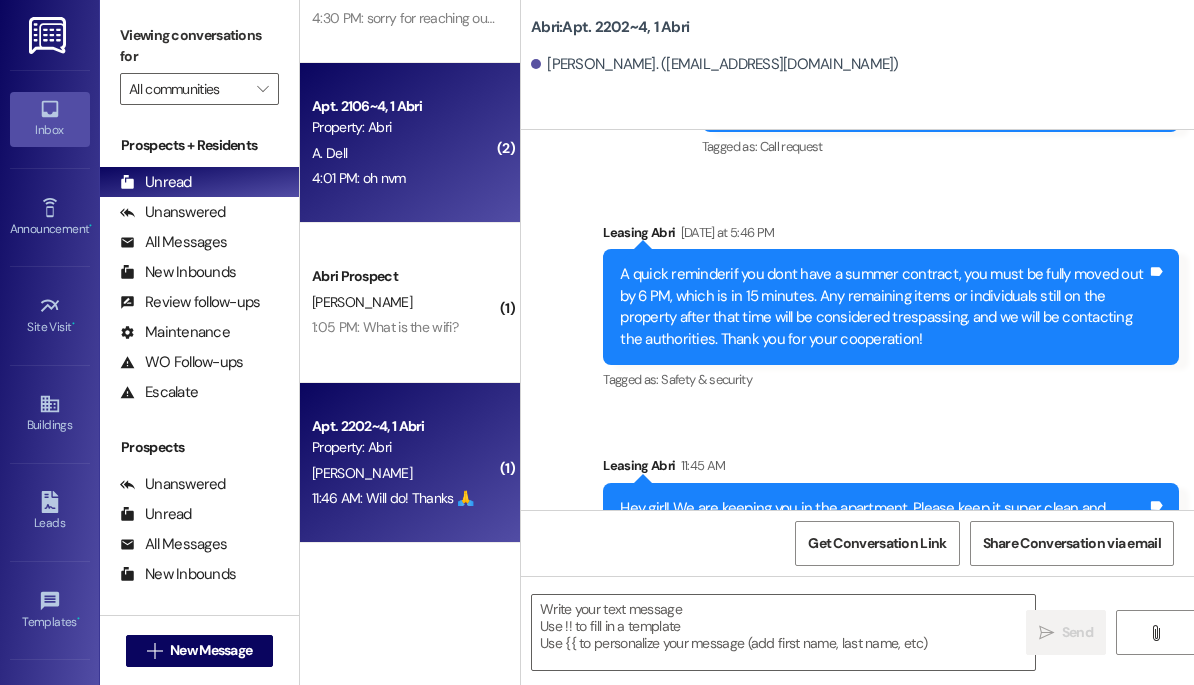 click on "Property: Abri" at bounding box center (404, 127) 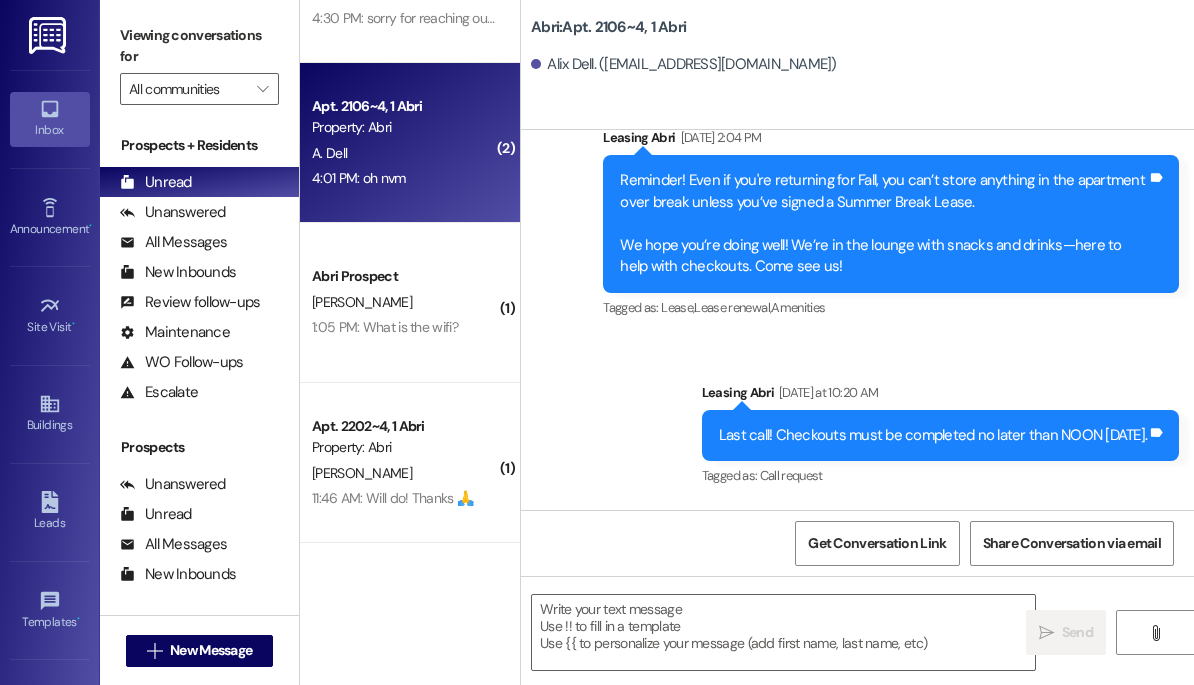 scroll, scrollTop: 16965, scrollLeft: 0, axis: vertical 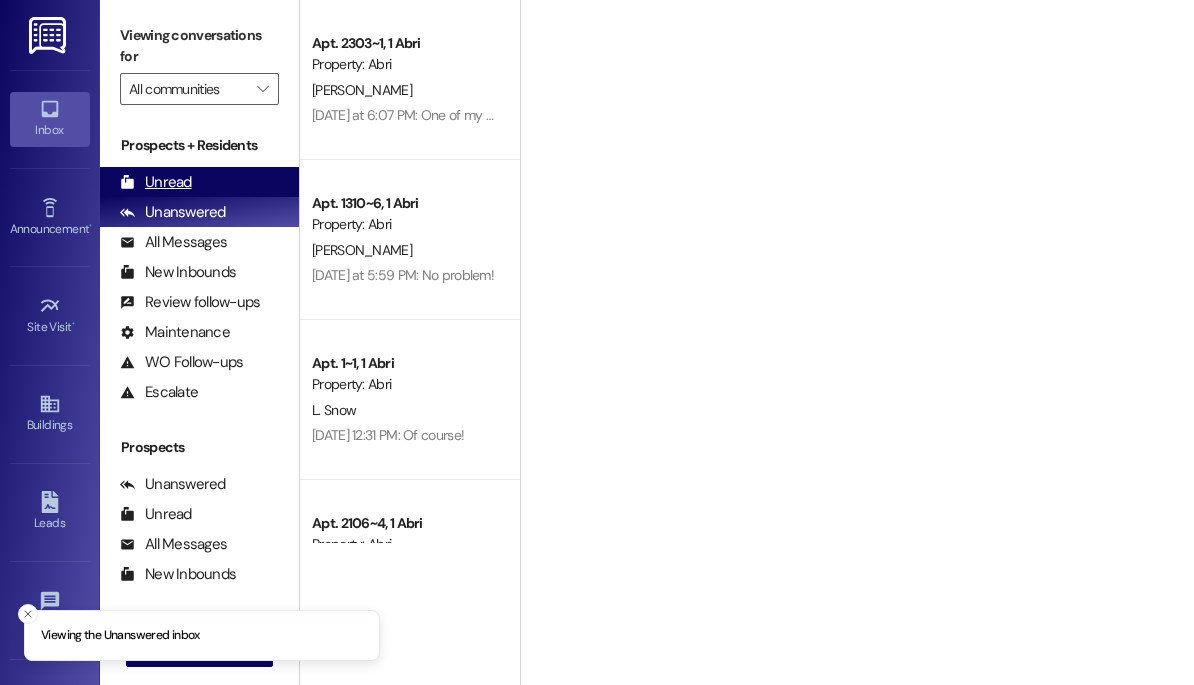 click on "Unread" at bounding box center (156, 182) 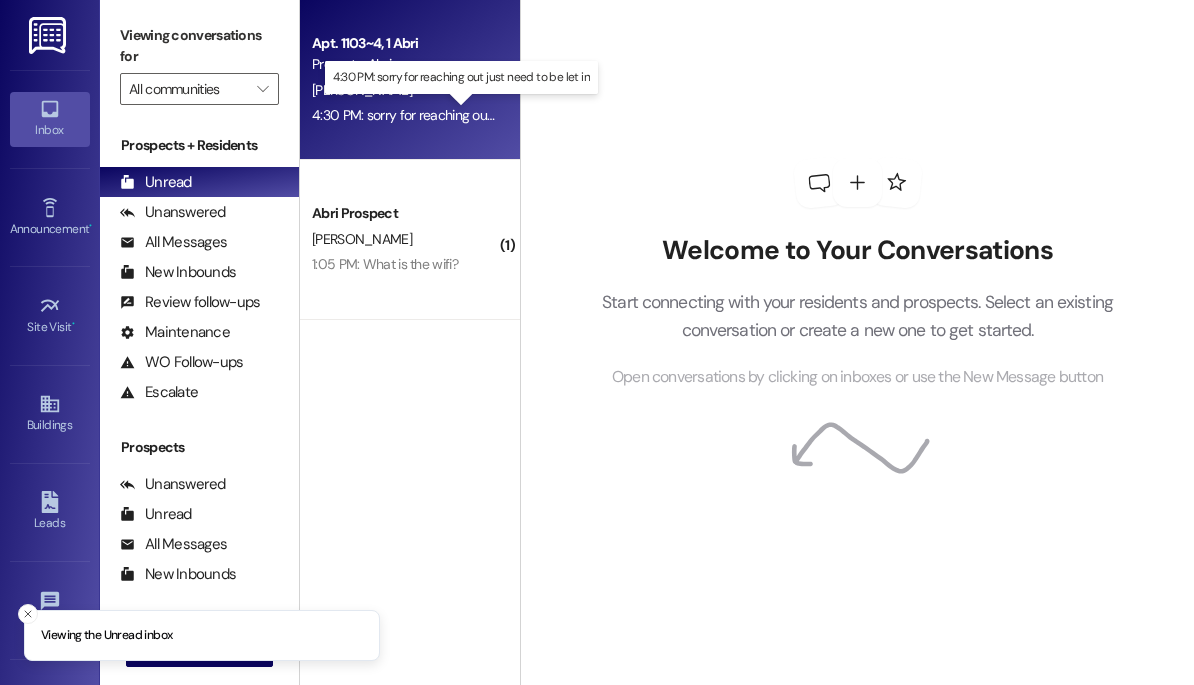 click on "4:30 PM: sorry for reaching out just need to be let in  4:30 PM: sorry for reaching out just need to be let in" at bounding box center [462, 115] 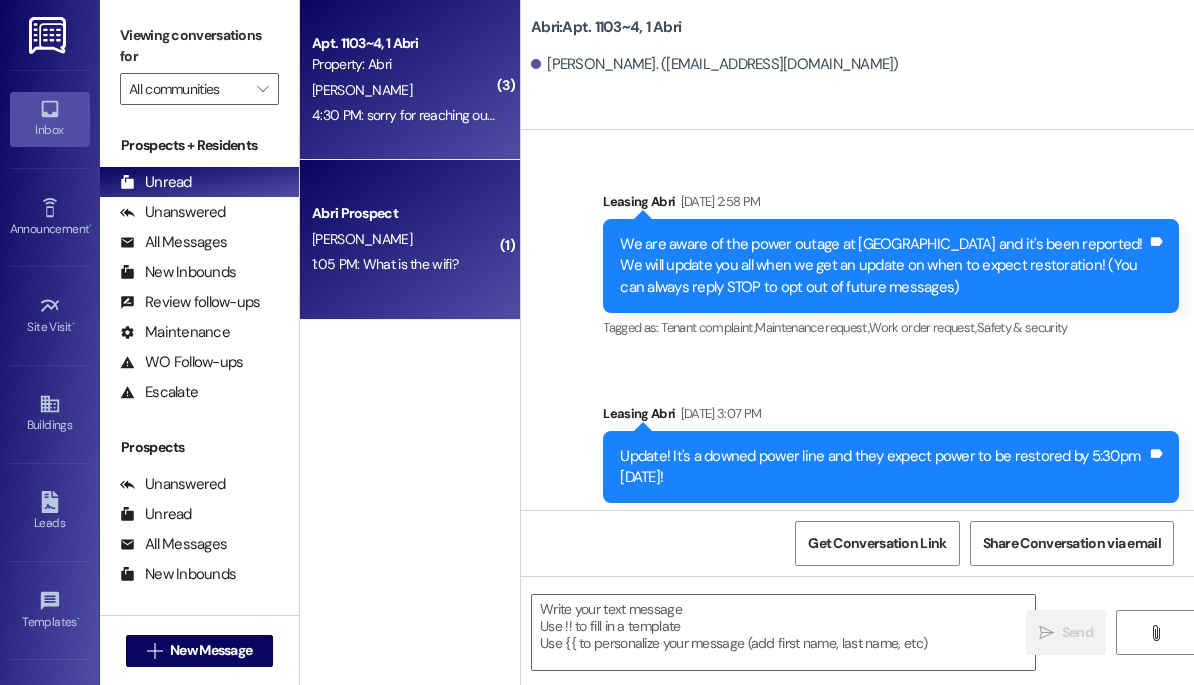 scroll, scrollTop: 96593, scrollLeft: 0, axis: vertical 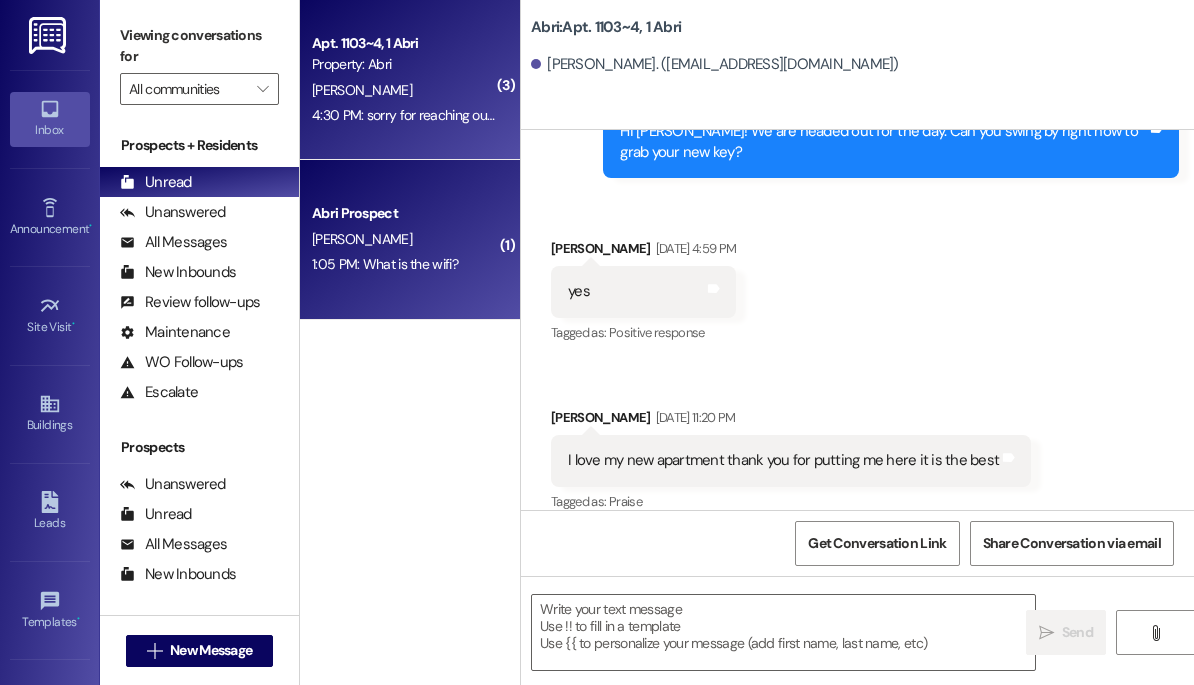 click on "Abri Prospect" at bounding box center [404, 213] 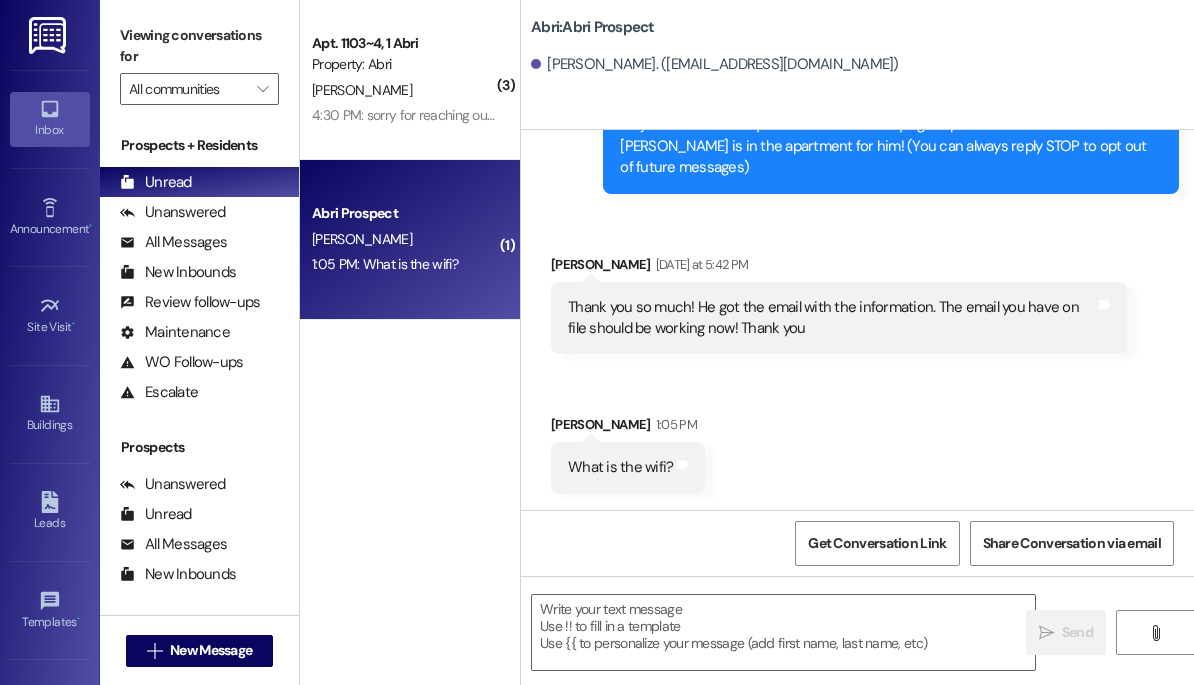 scroll, scrollTop: 116, scrollLeft: 0, axis: vertical 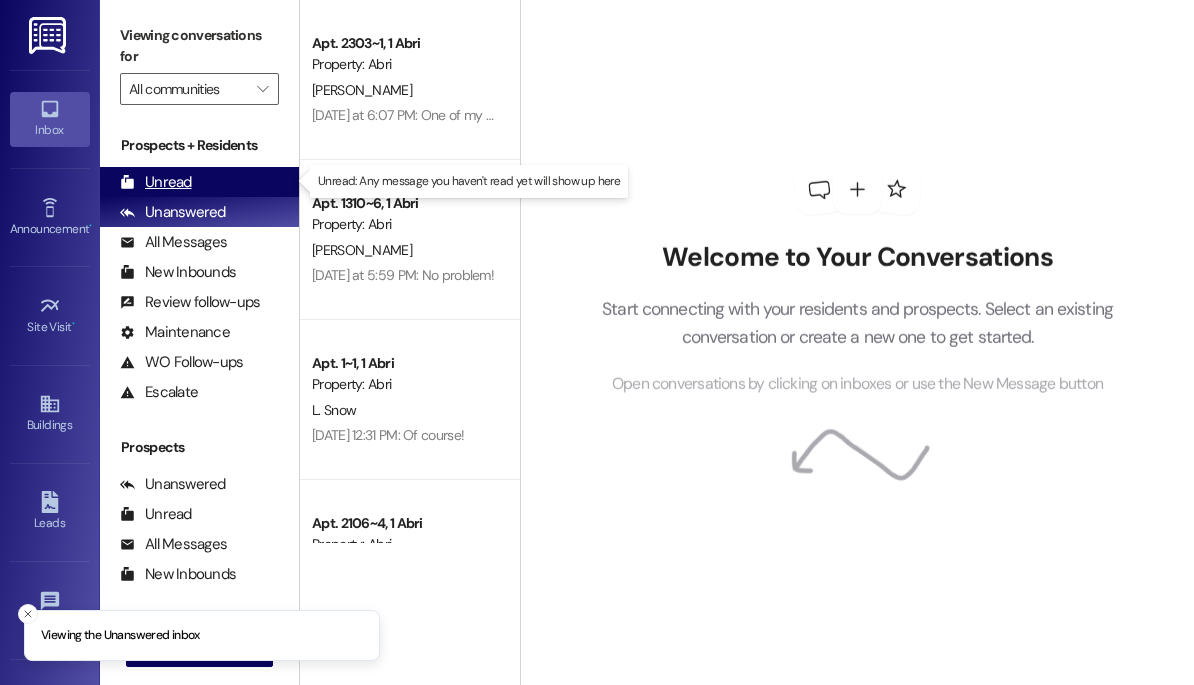 click on "Unread" at bounding box center [156, 182] 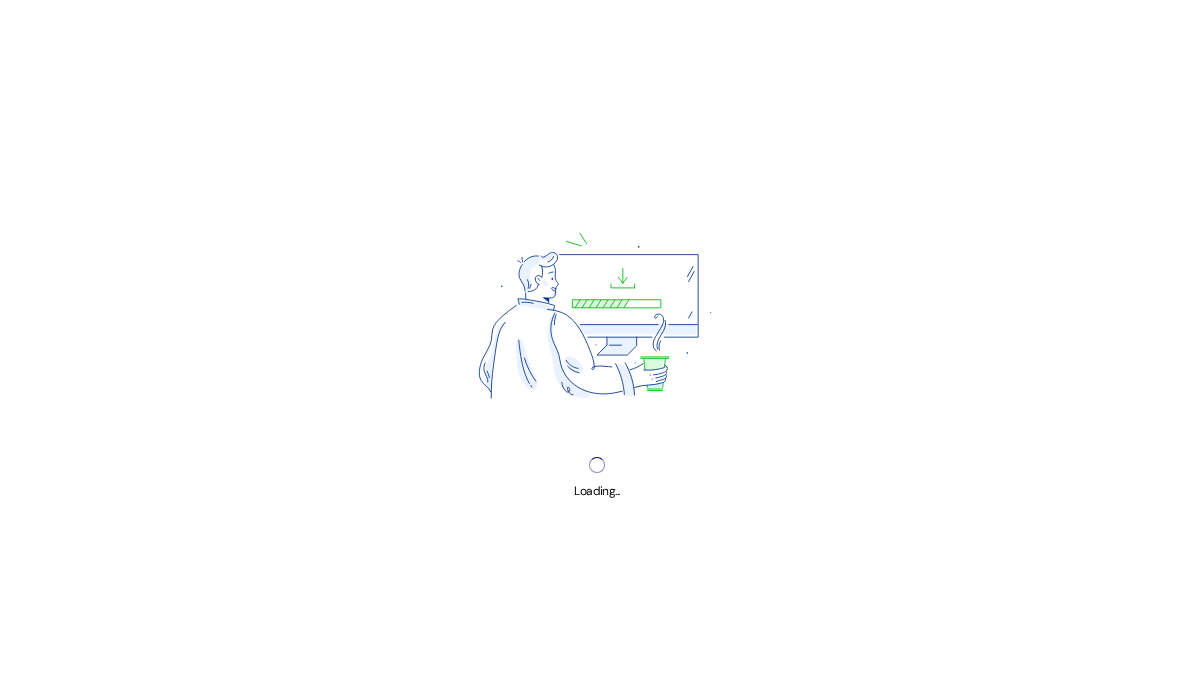 scroll, scrollTop: 0, scrollLeft: 0, axis: both 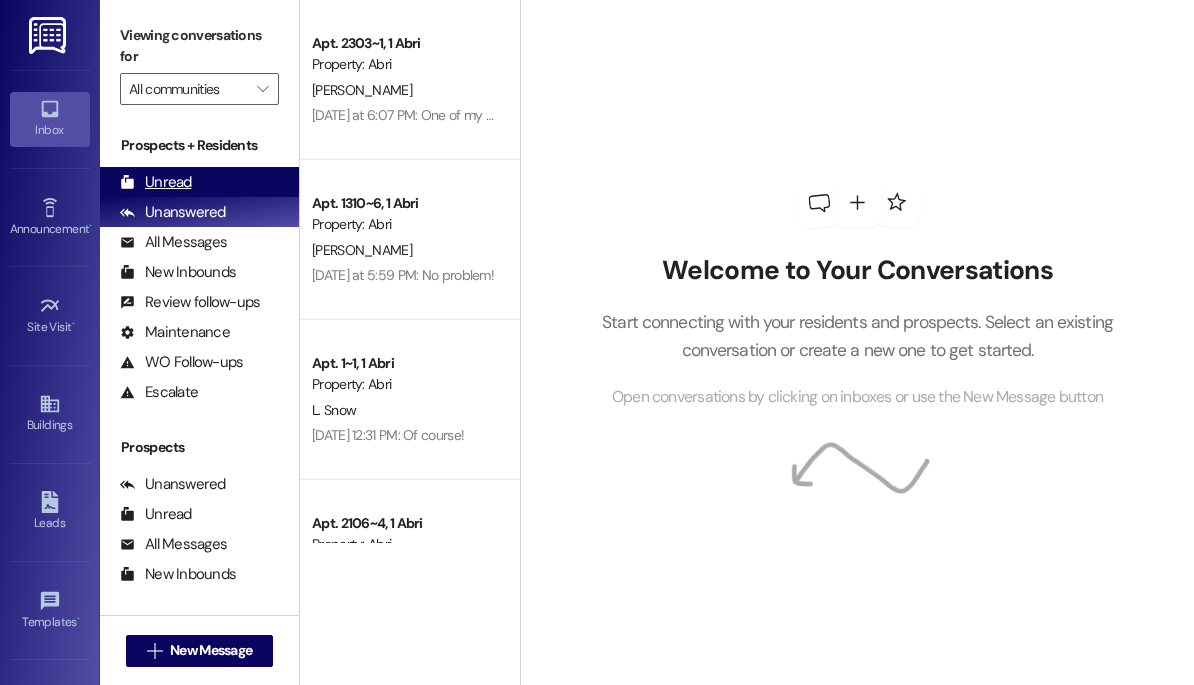 click on "Unread (0)" at bounding box center [199, 182] 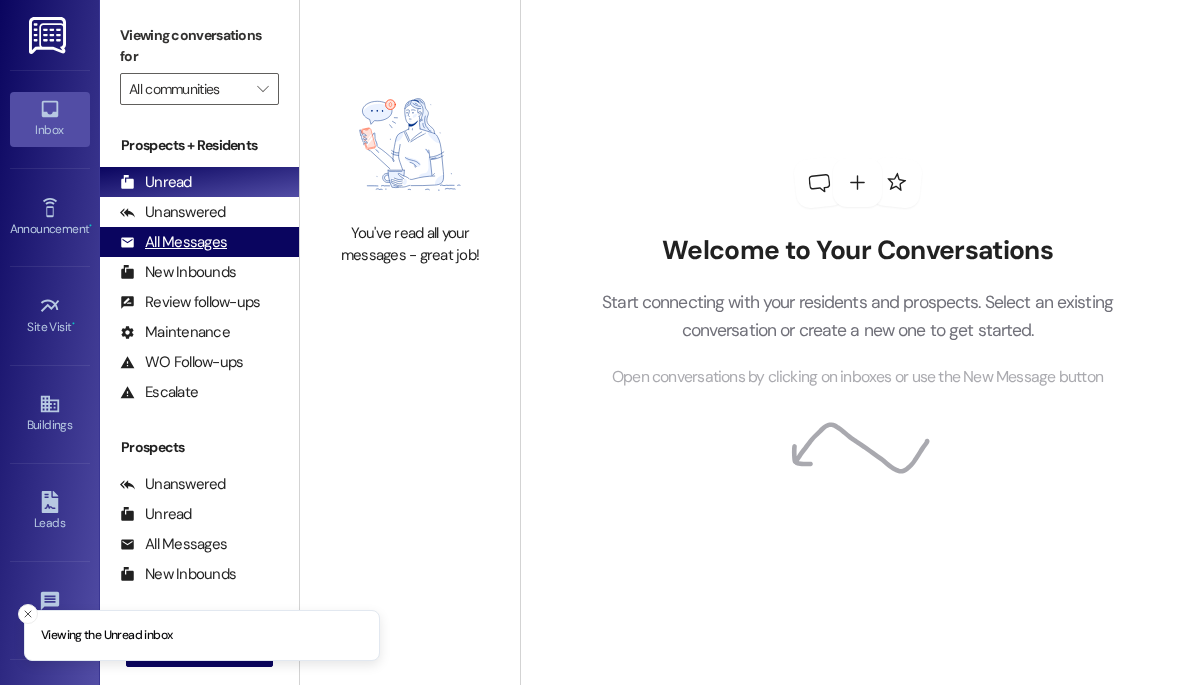 click on "All Messages" at bounding box center [173, 242] 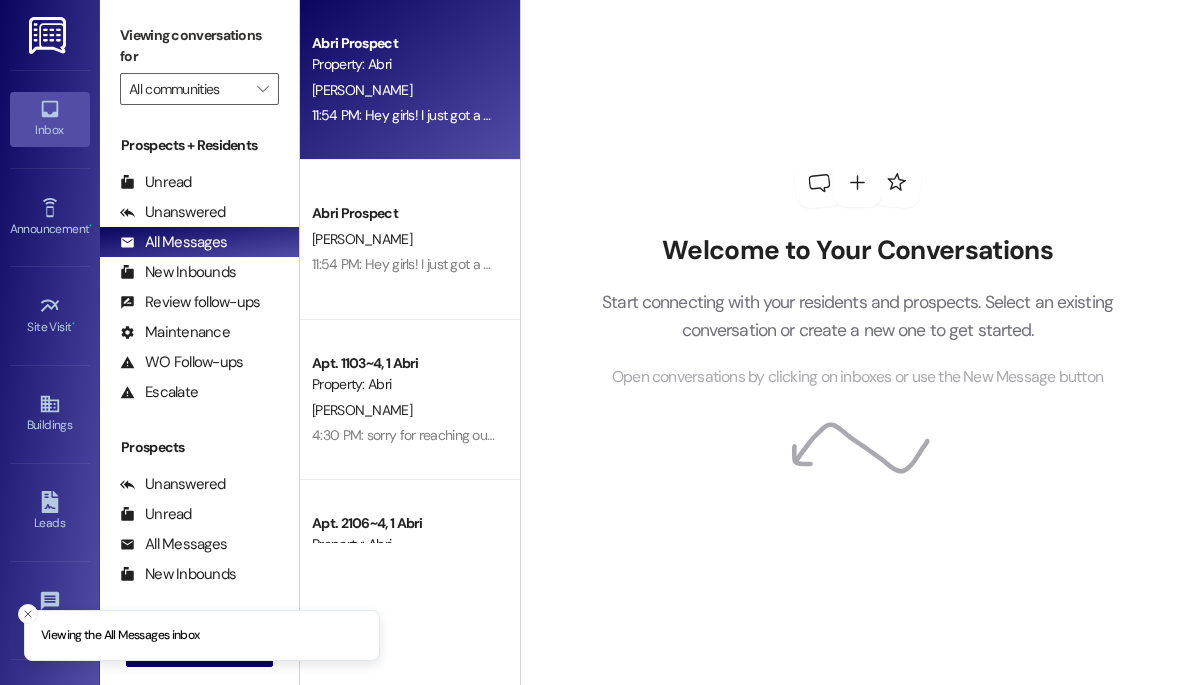 click on "Property: Abri" at bounding box center [404, 64] 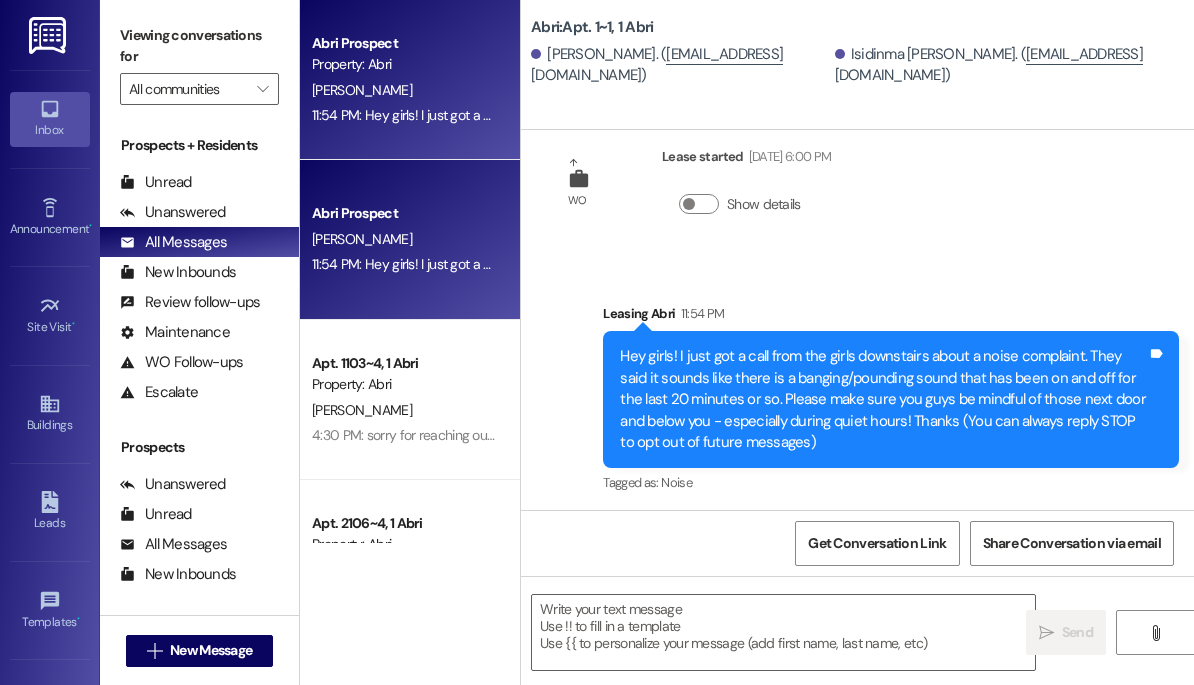 scroll, scrollTop: 45, scrollLeft: 0, axis: vertical 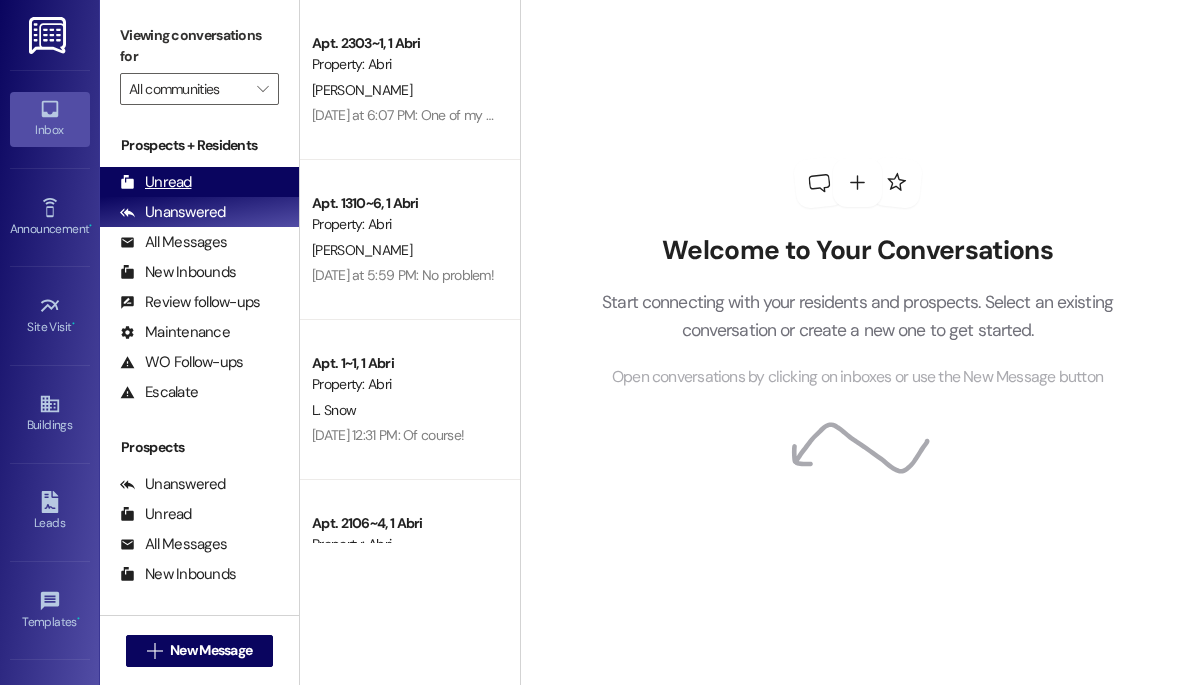 click on "Unread (0)" at bounding box center [199, 182] 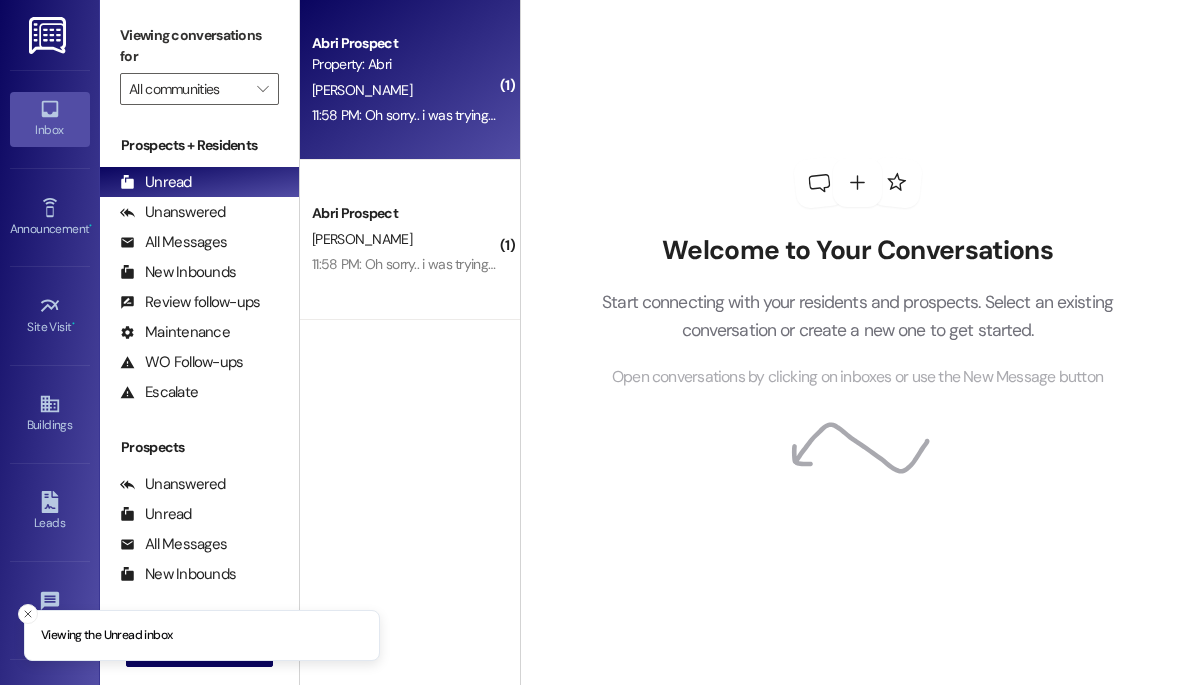 click on "11:58 PM: Oh sorry.. i was trying to cut turkey 11:58 PM: Oh sorry.. i was trying to cut turkey" at bounding box center (438, 115) 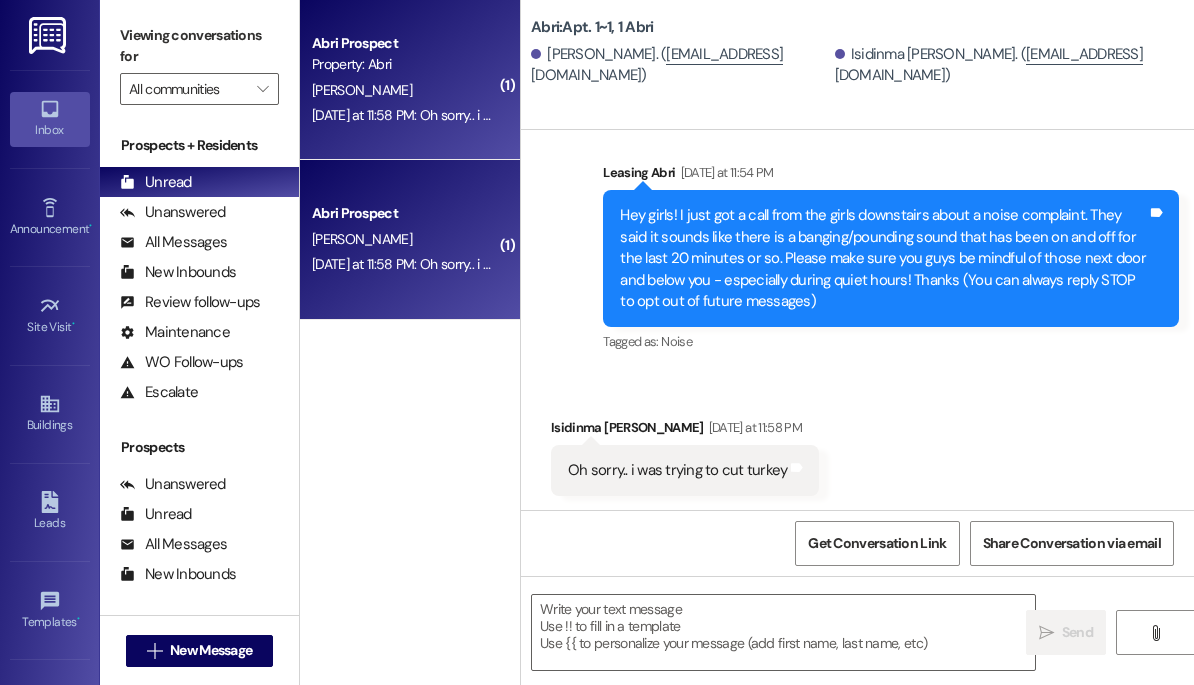 scroll, scrollTop: 184, scrollLeft: 0, axis: vertical 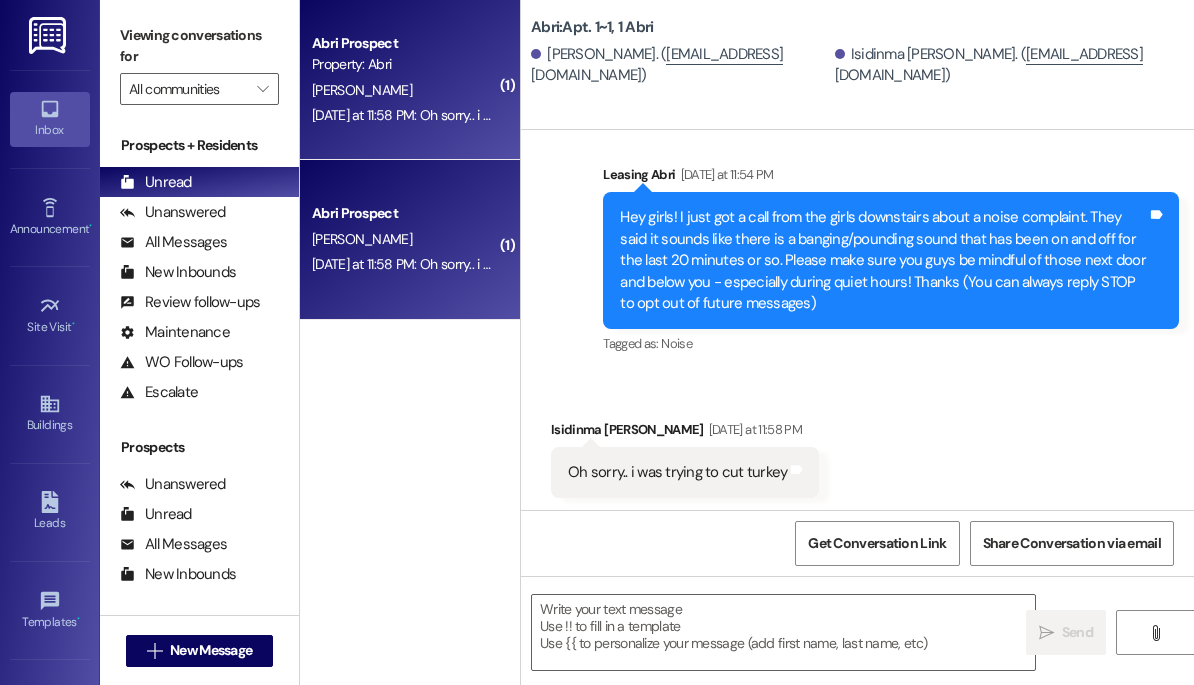 click on "Abri Prospect Property: Abri C. Thompson Yesterday at 11:58 PM: Oh sorry.. i was trying to cut turkey Yesterday at 11:58 PM: Oh sorry.. i was trying to cut turkey" at bounding box center [410, 80] 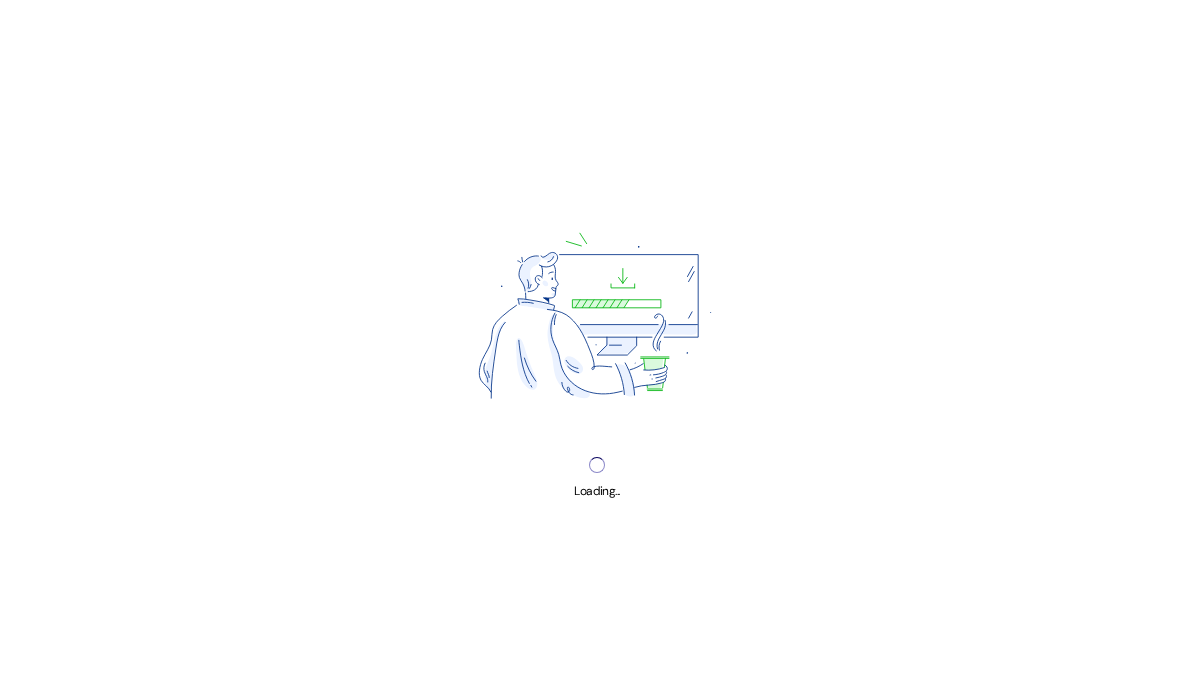 scroll, scrollTop: 0, scrollLeft: 0, axis: both 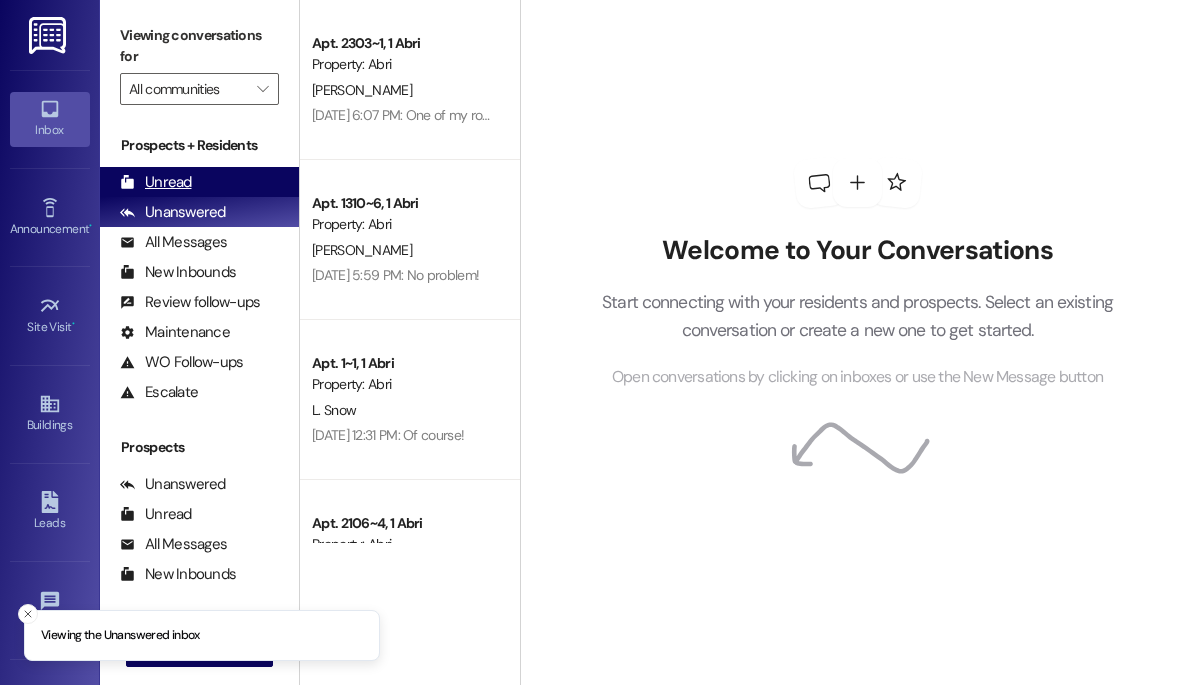 click on "Unread" at bounding box center [156, 182] 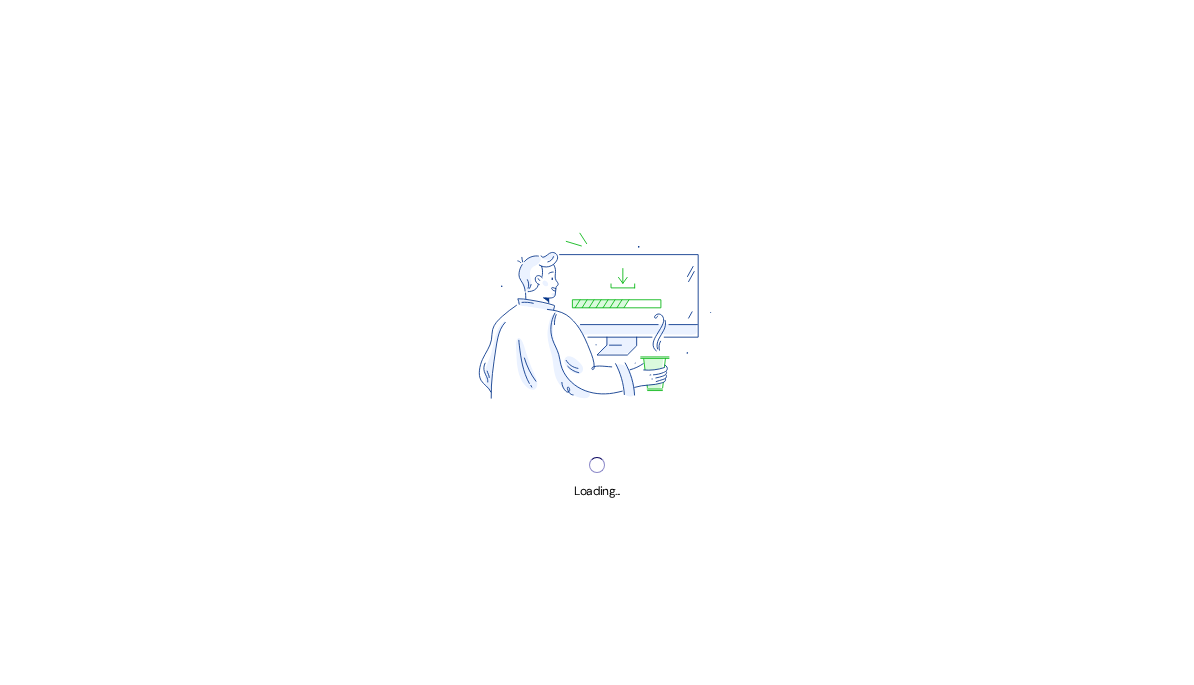 scroll, scrollTop: 0, scrollLeft: 0, axis: both 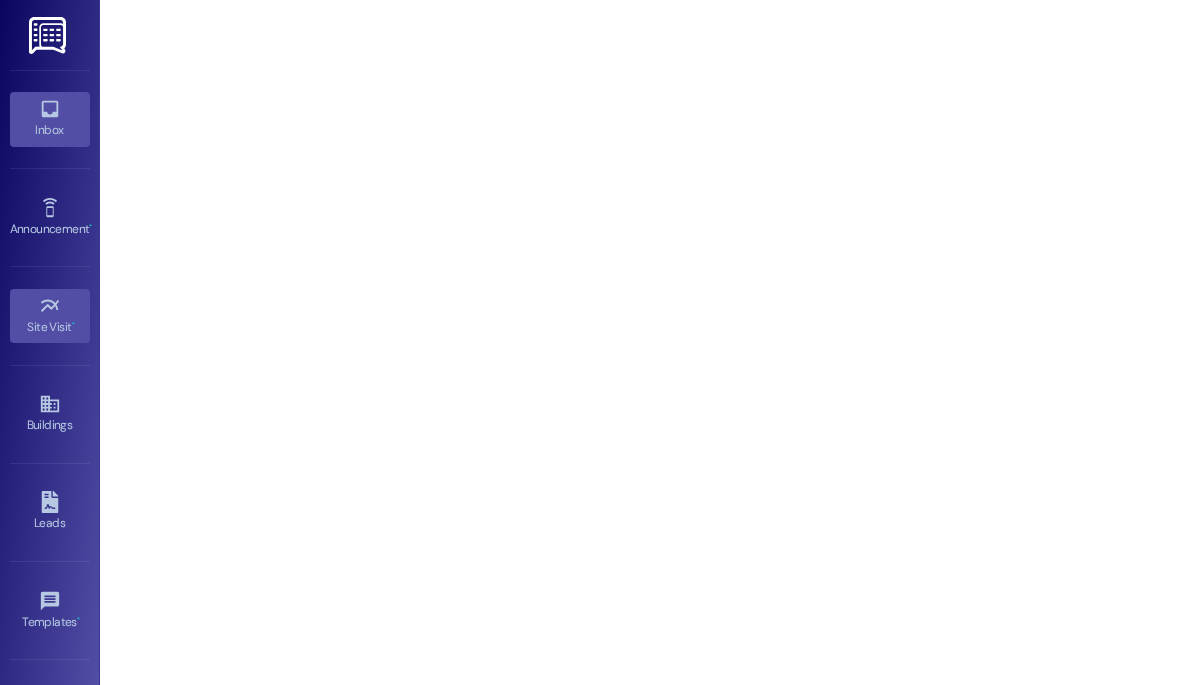 click 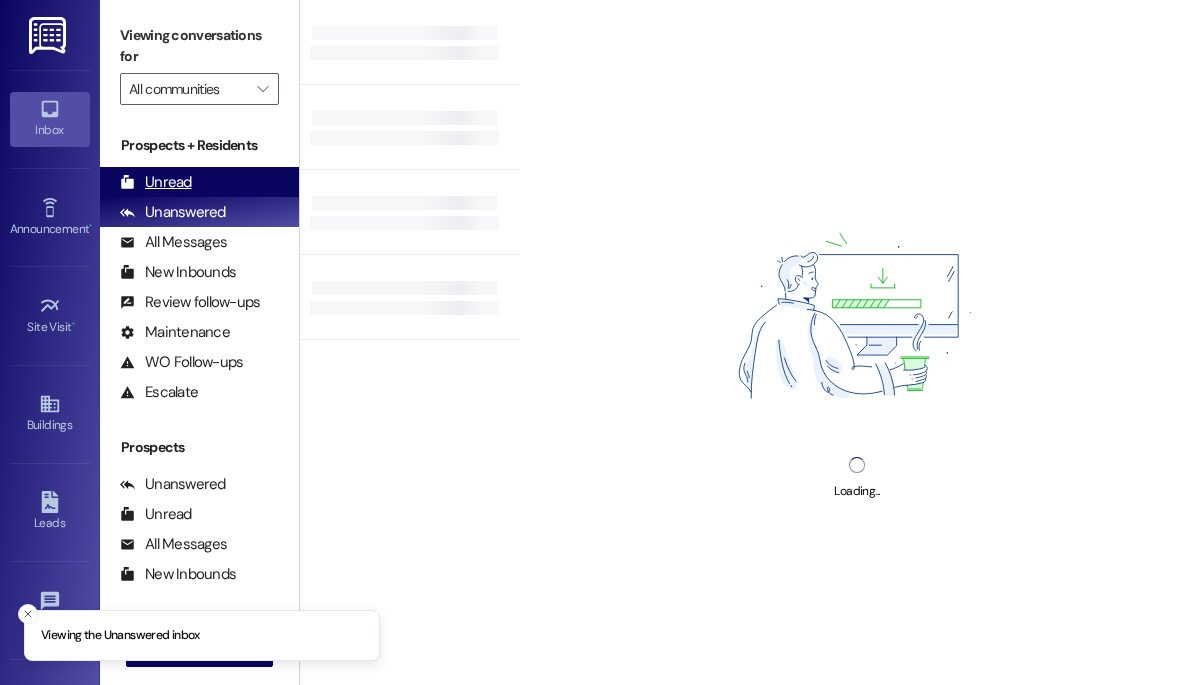 click on "Unread (0)" at bounding box center (199, 182) 